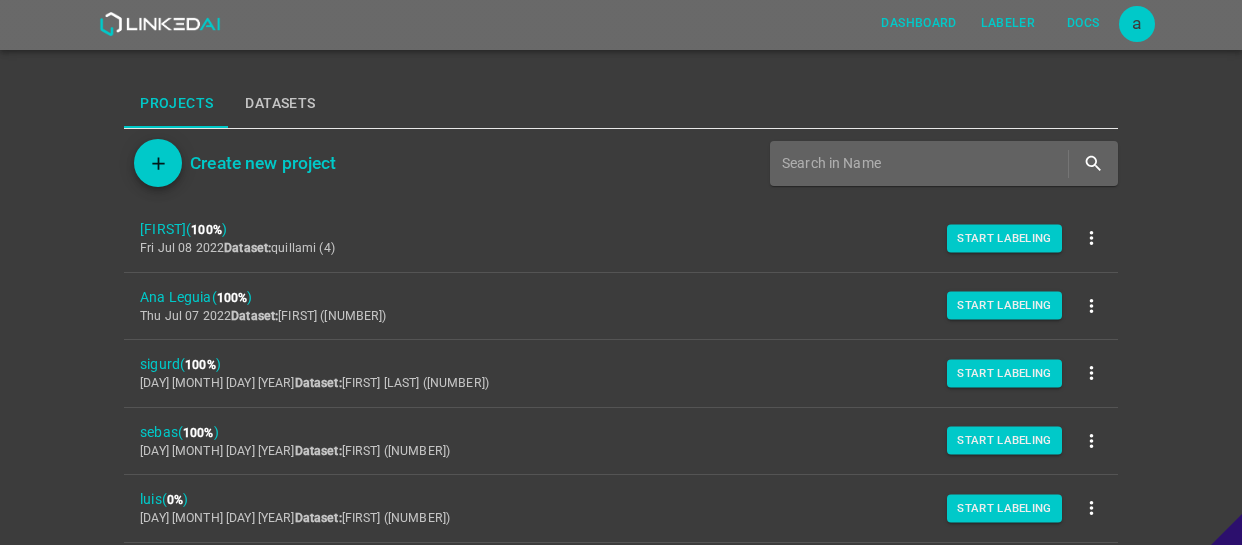 scroll, scrollTop: 0, scrollLeft: 0, axis: both 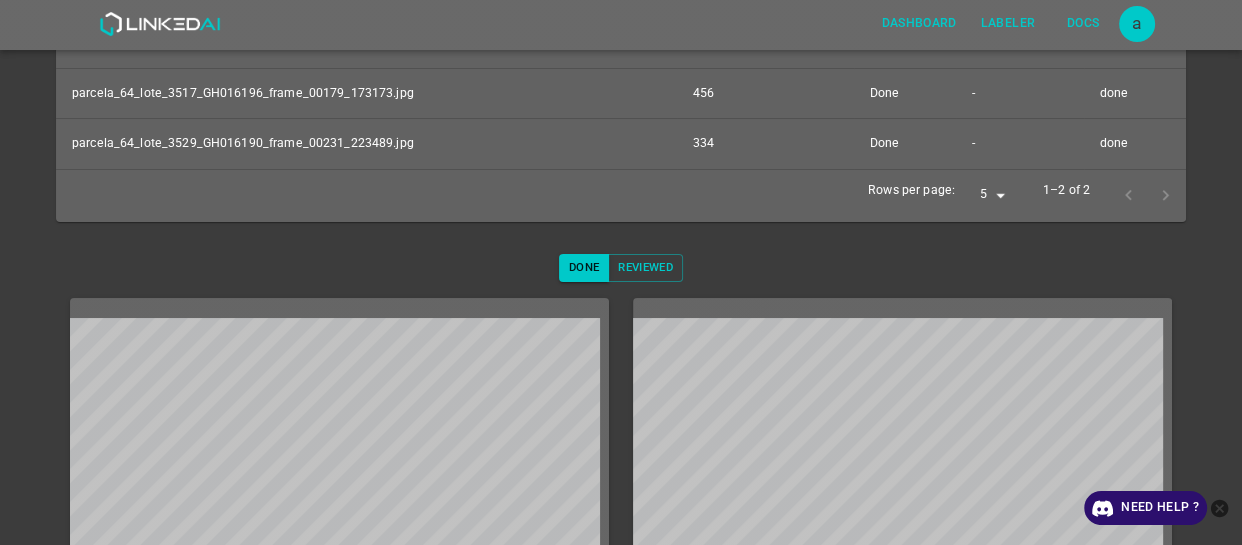 click on "Done Reviewed" at bounding box center [621, 268] 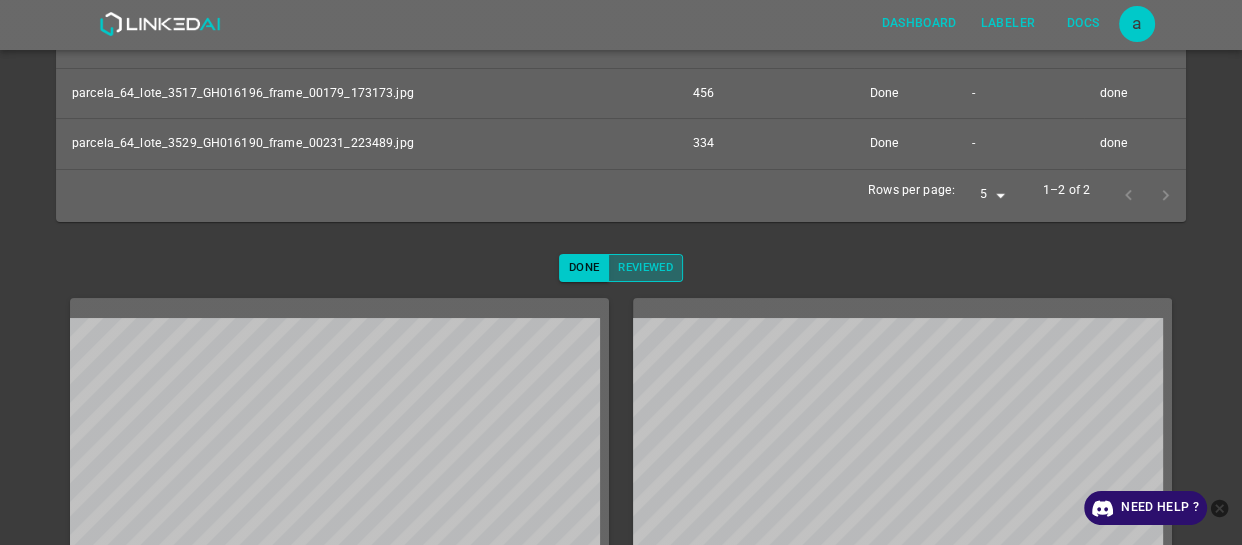 click on "Reviewed" at bounding box center (645, 268) 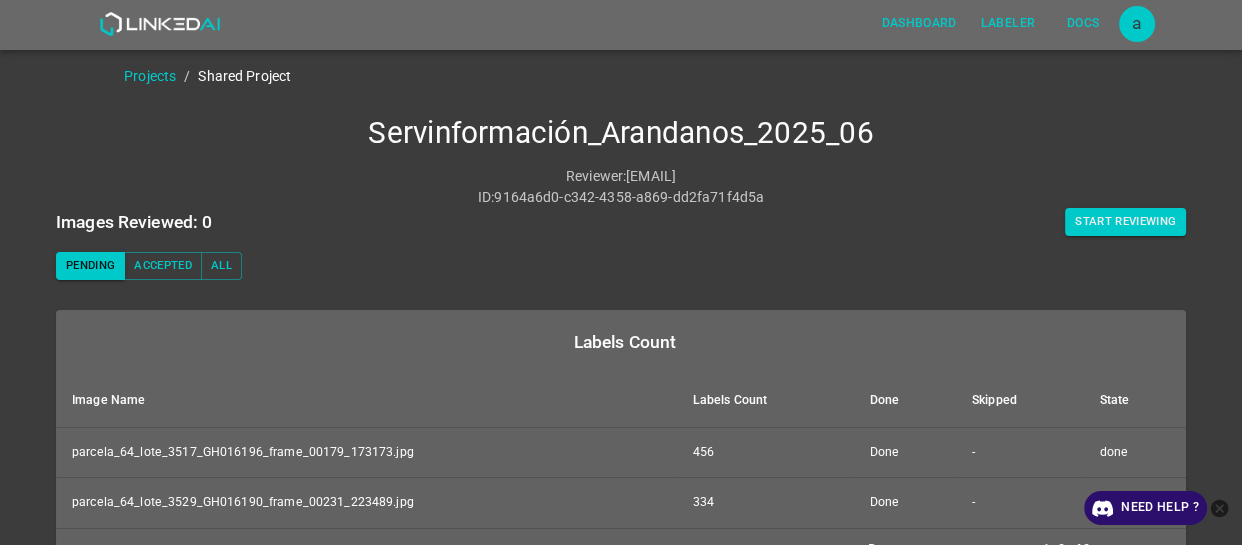 scroll, scrollTop: 0, scrollLeft: 0, axis: both 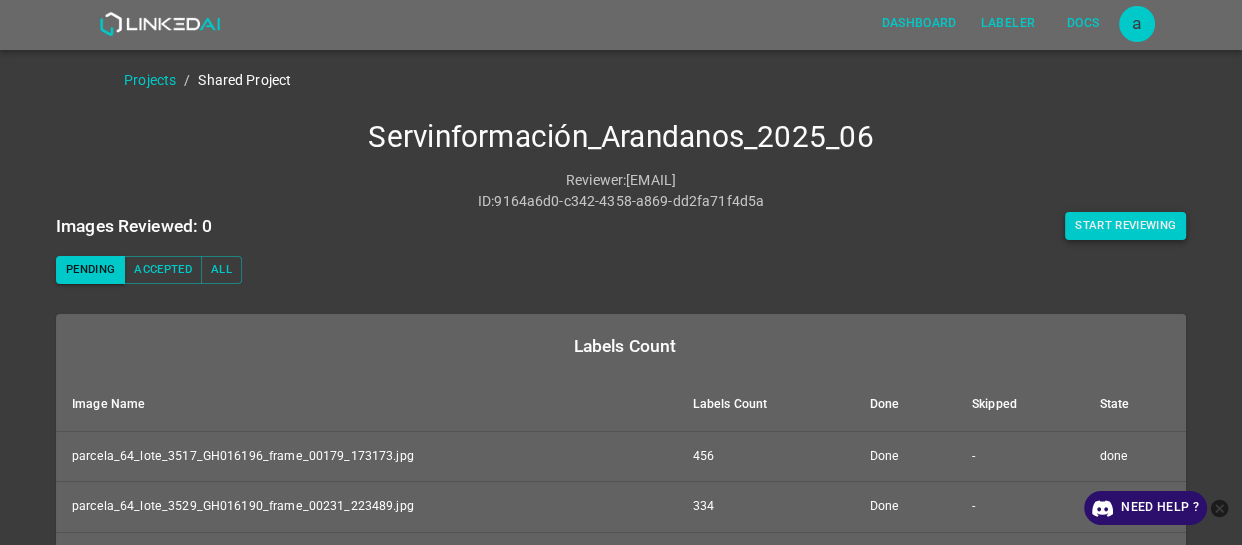 click on "Start Reviewing" at bounding box center [1125, 226] 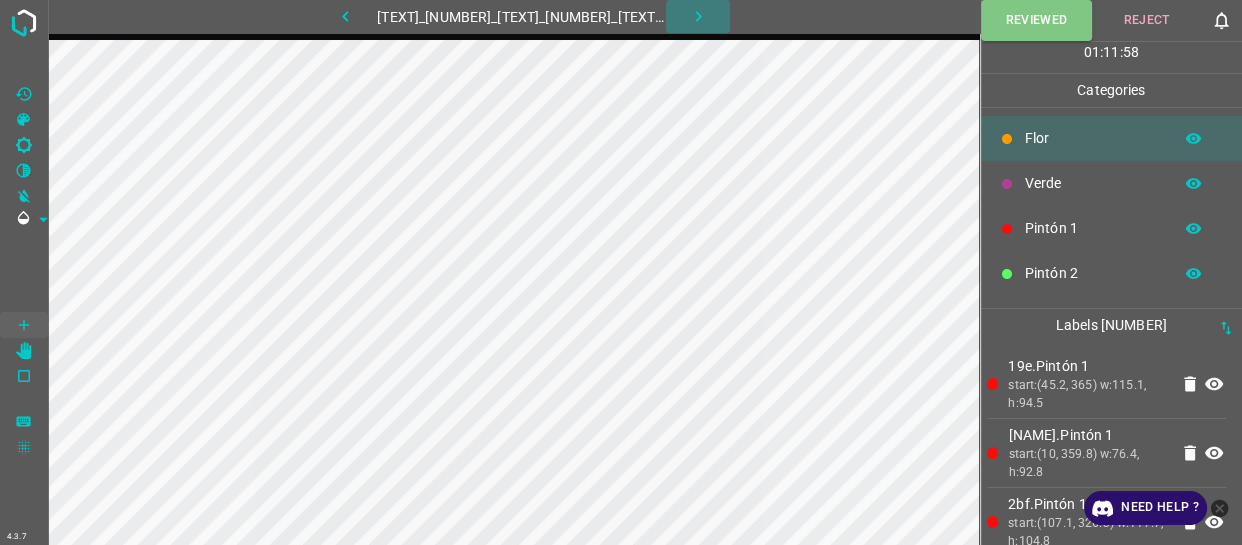 click 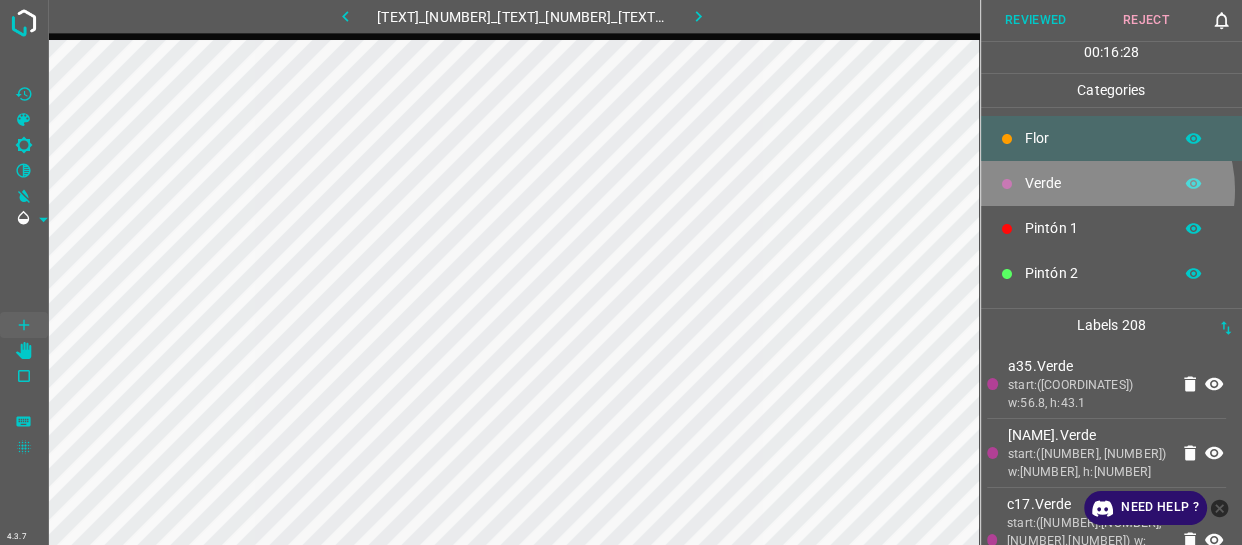 click on "Verde" at bounding box center [1093, 183] 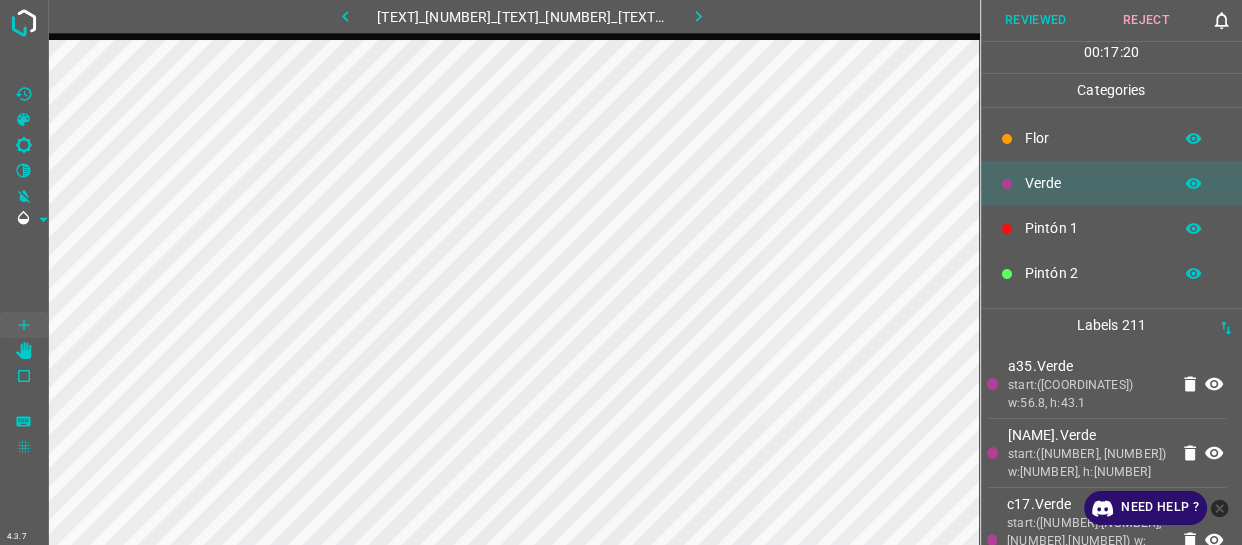 click on "Pintón 1" at bounding box center (1093, 228) 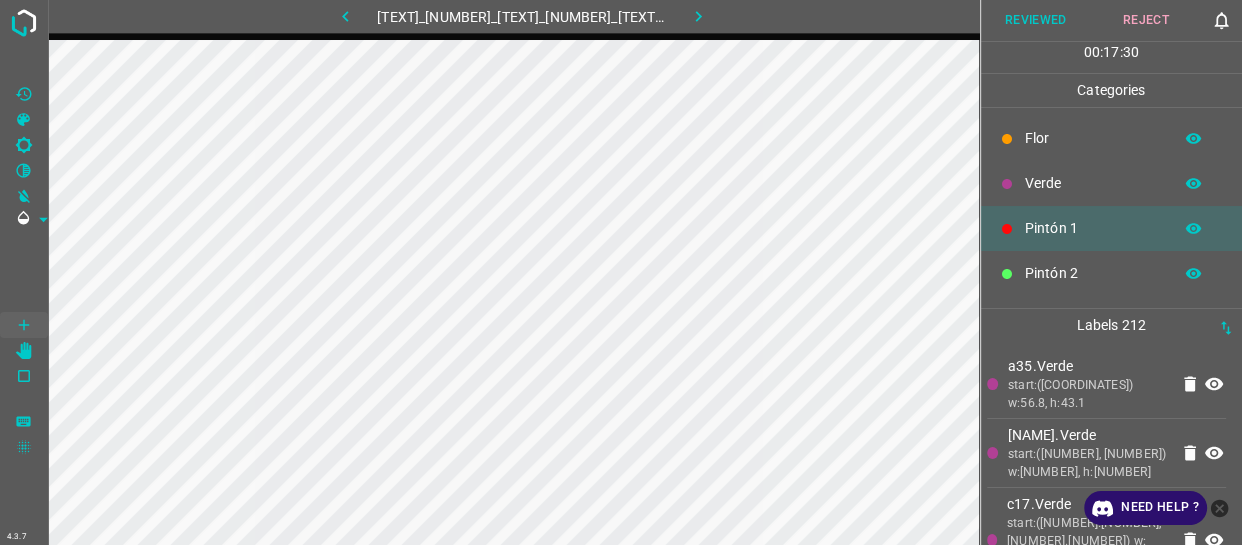 click on "Flor" at bounding box center (1093, 138) 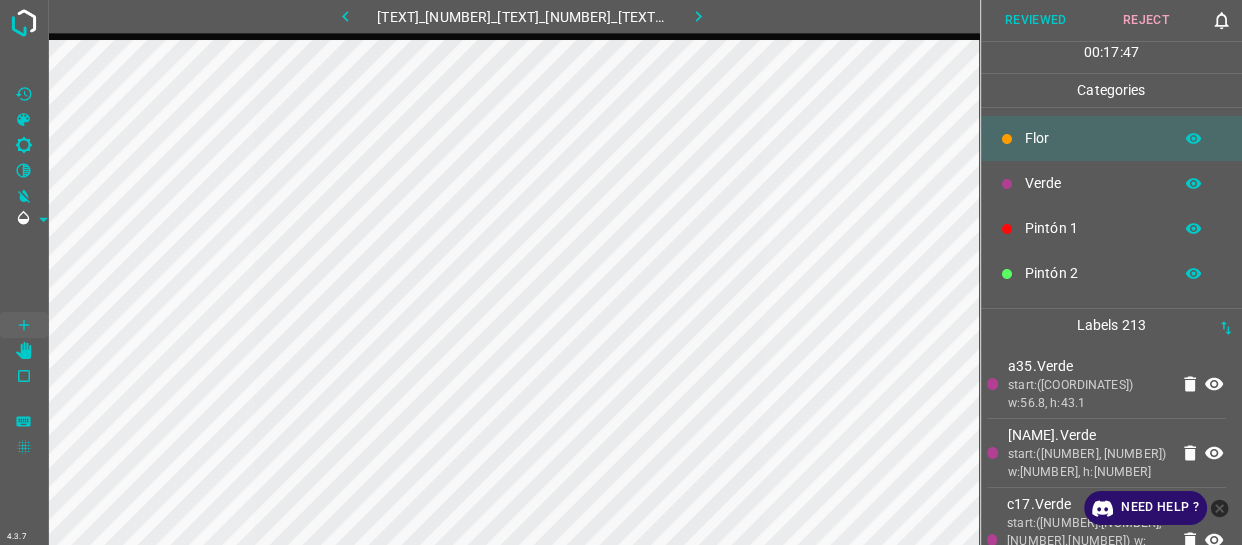 click on "Flor" at bounding box center [1093, 138] 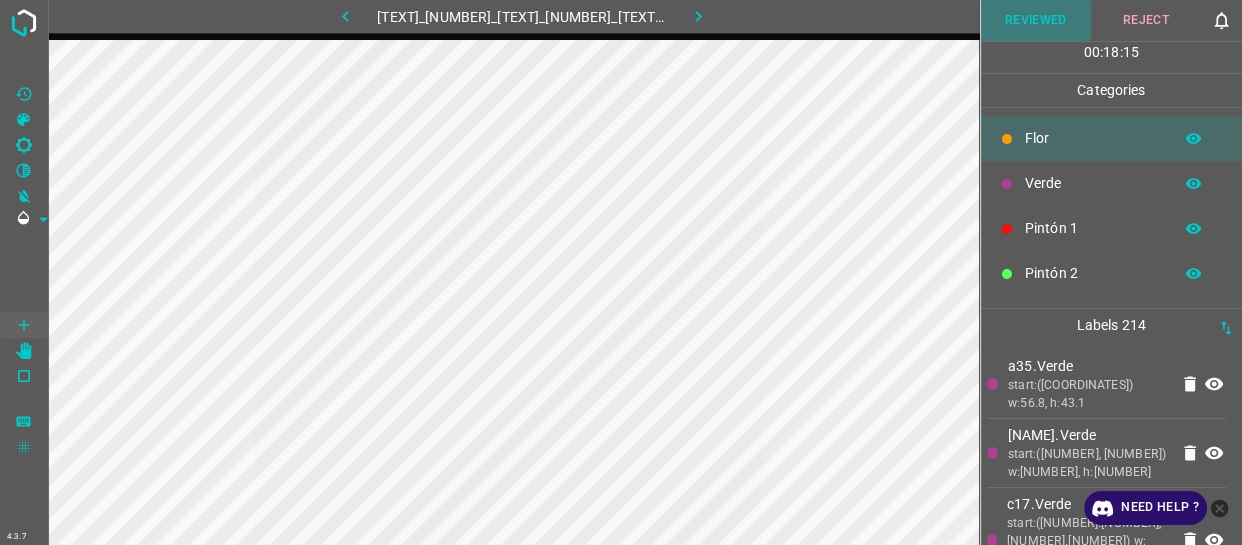 click on "Reviewed" at bounding box center [1036, 20] 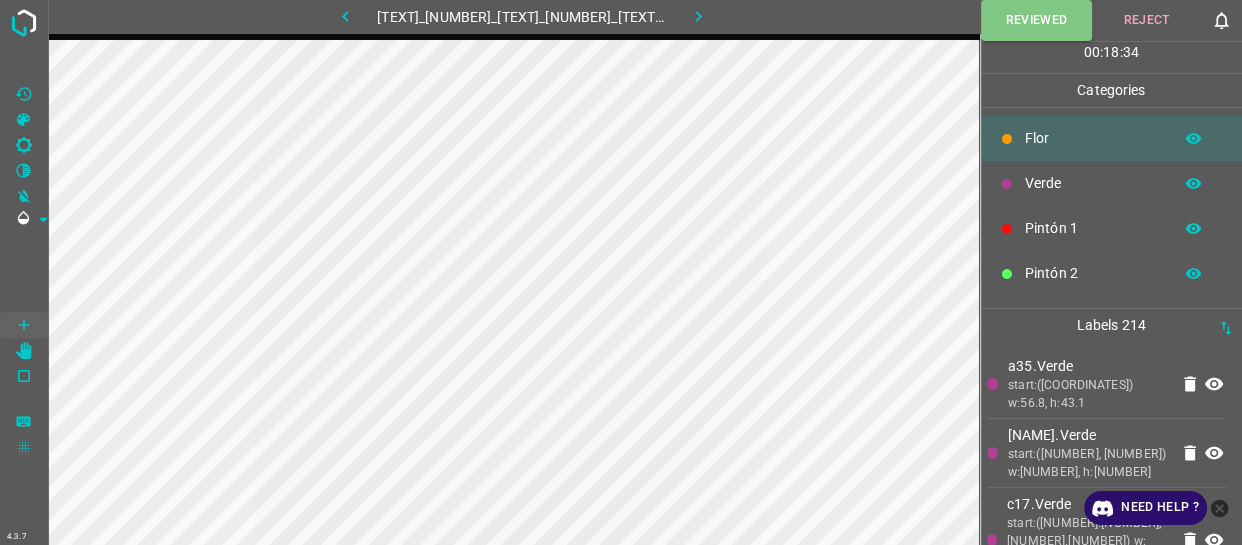 click 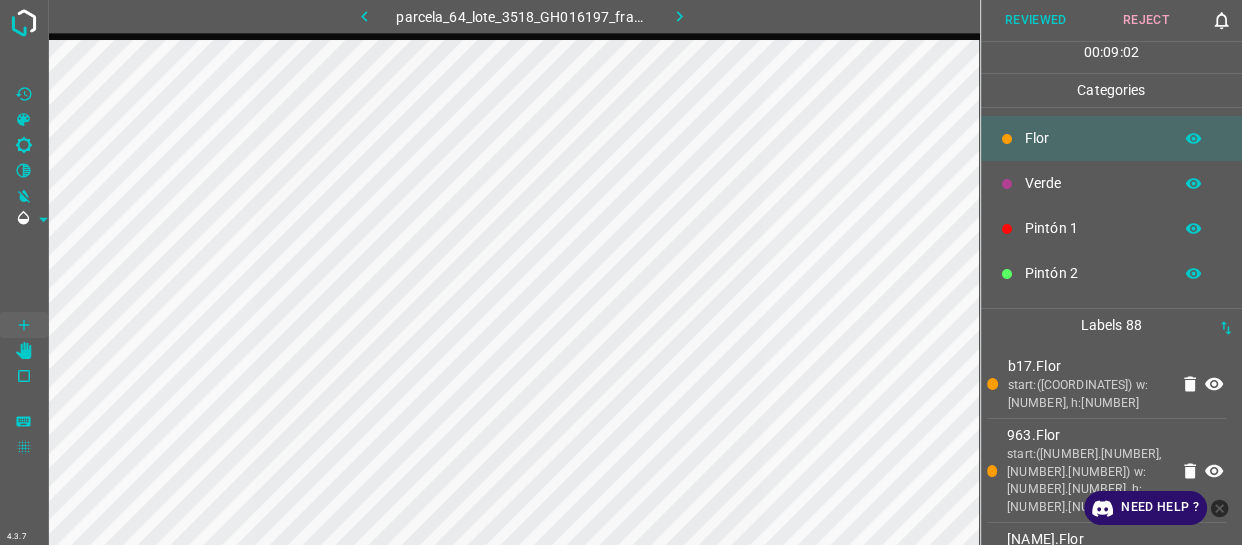 click on "Flor" at bounding box center (1093, 138) 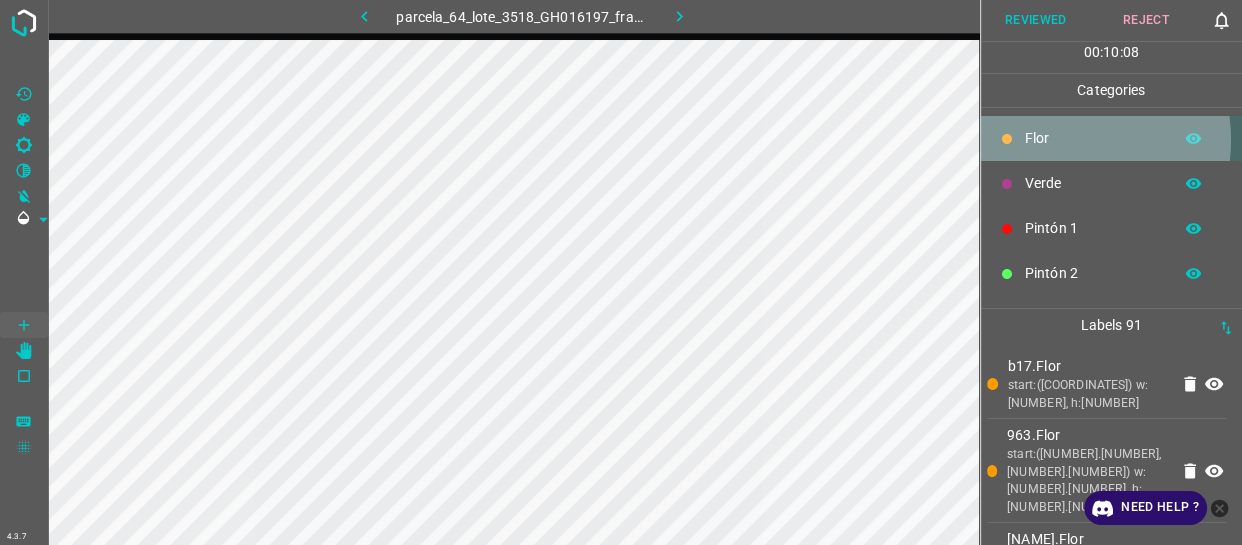 click on "Flor" at bounding box center [1093, 138] 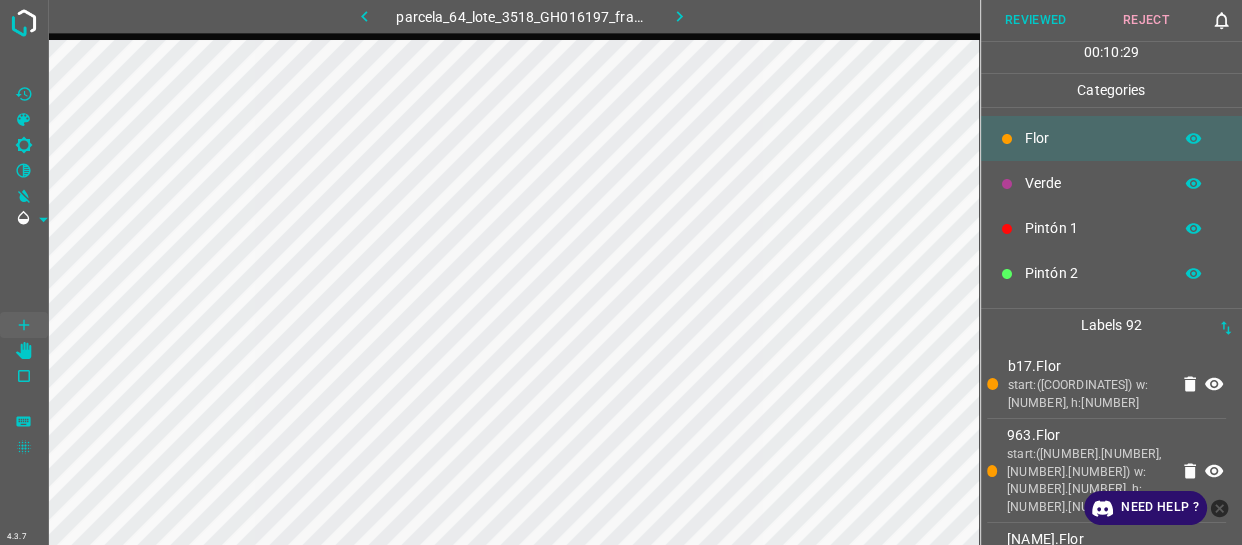click on "Reviewed" at bounding box center (1036, 20) 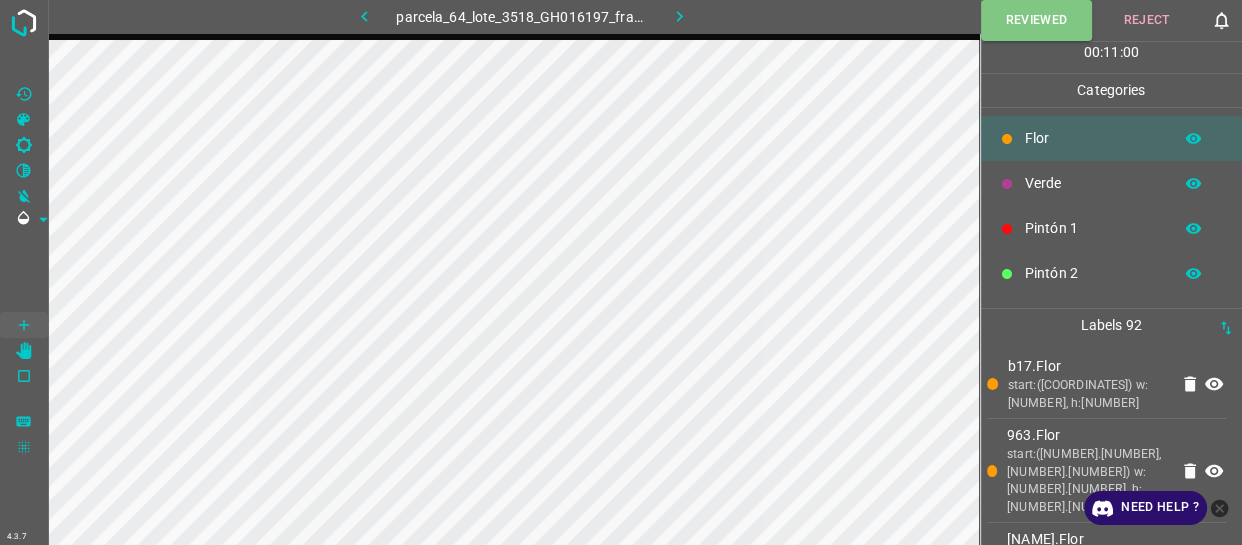 click 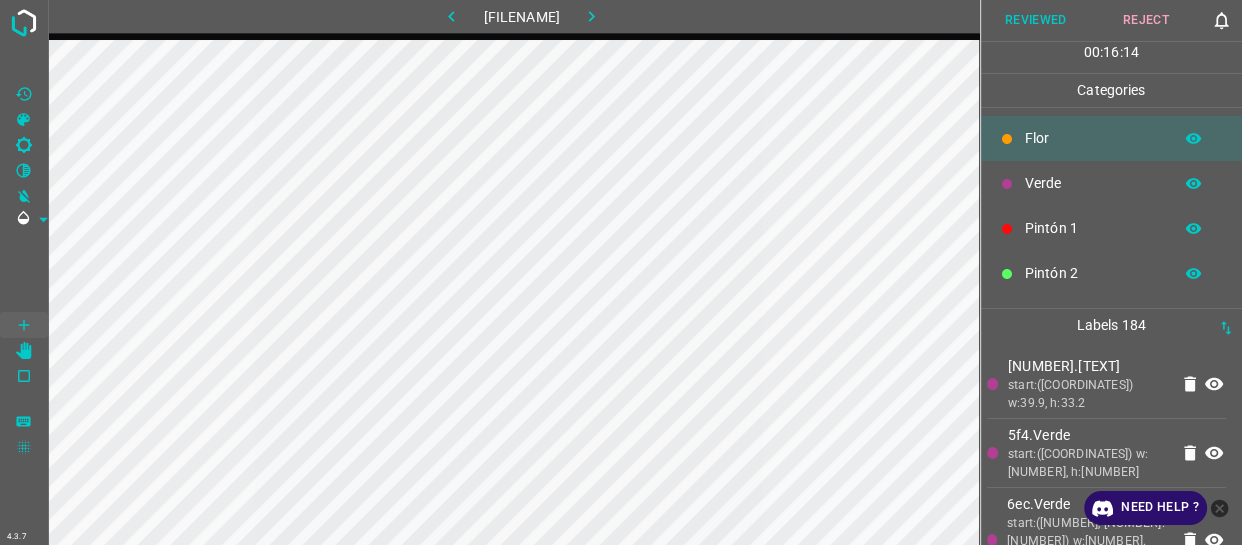drag, startPoint x: 1055, startPoint y: 205, endPoint x: 1005, endPoint y: 214, distance: 50.803543 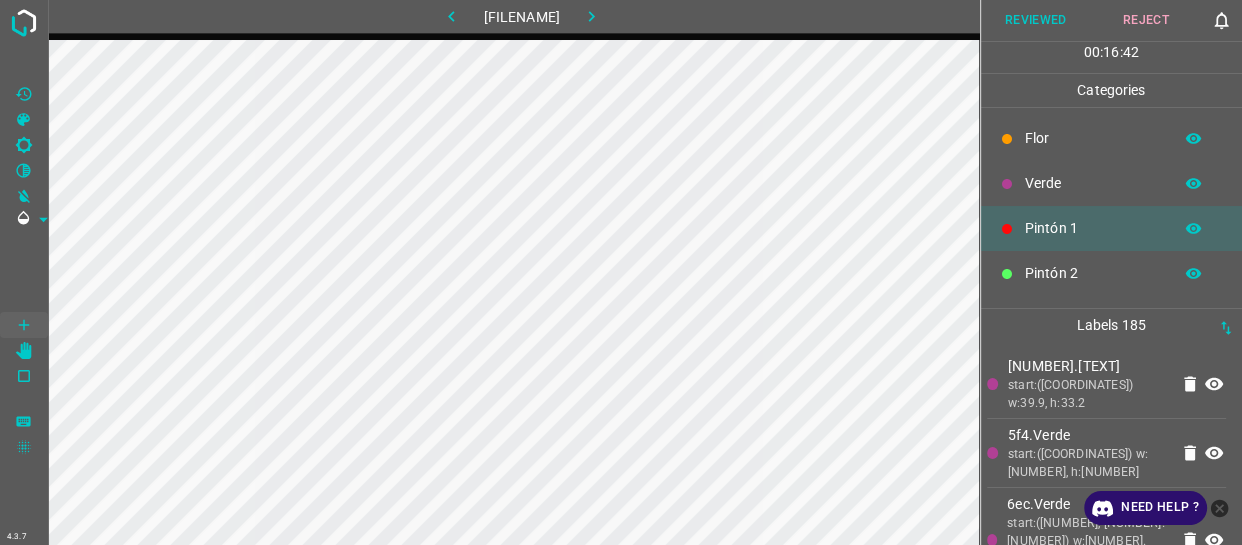 click on "Reviewed" at bounding box center (1036, 20) 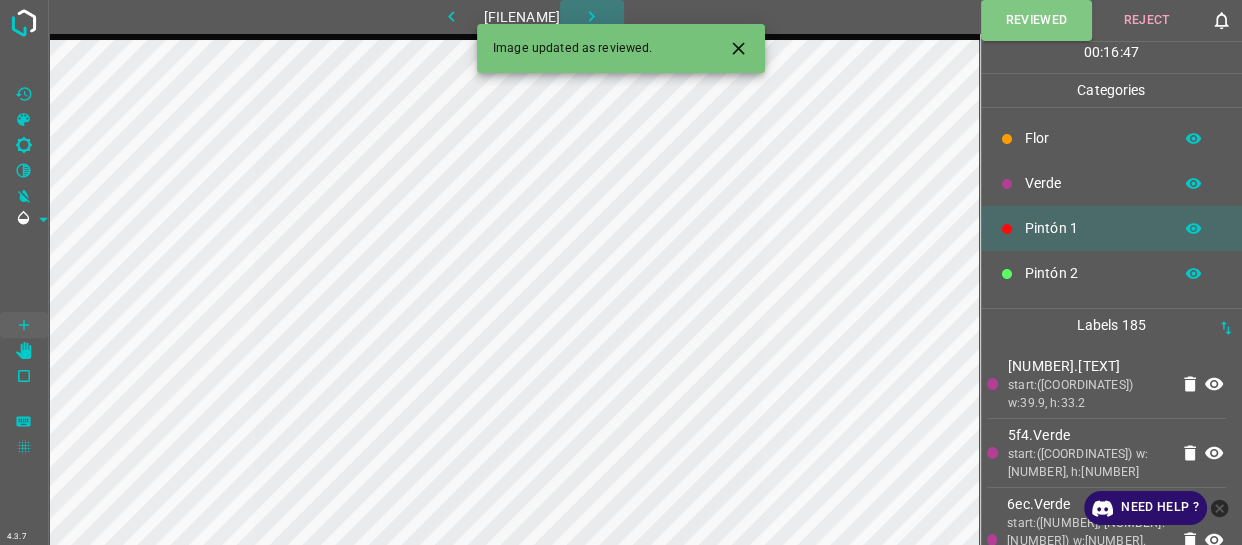 click 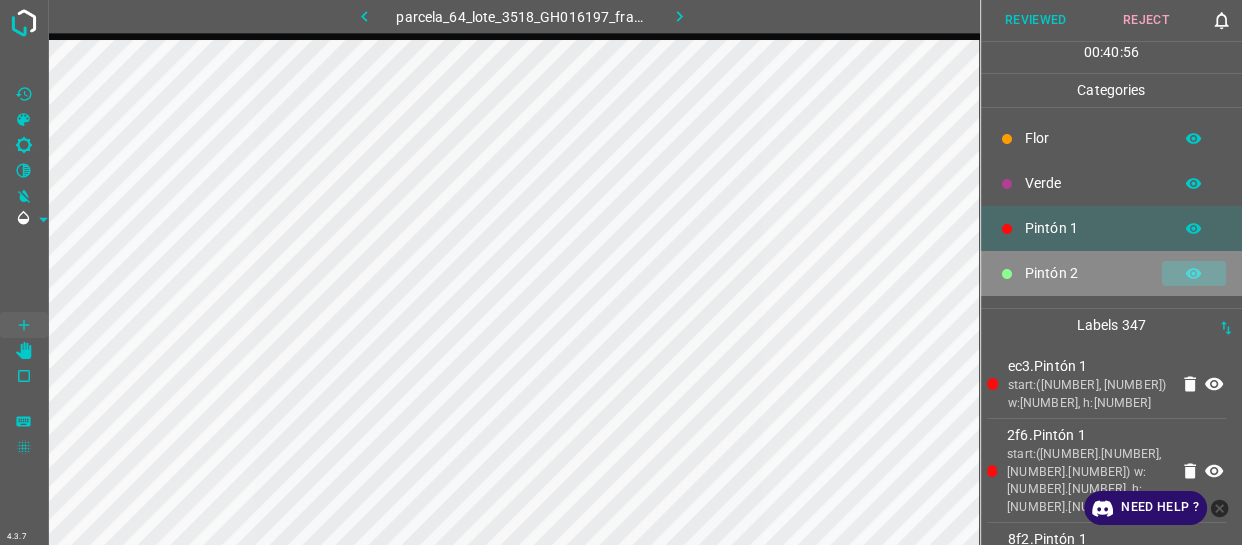 click 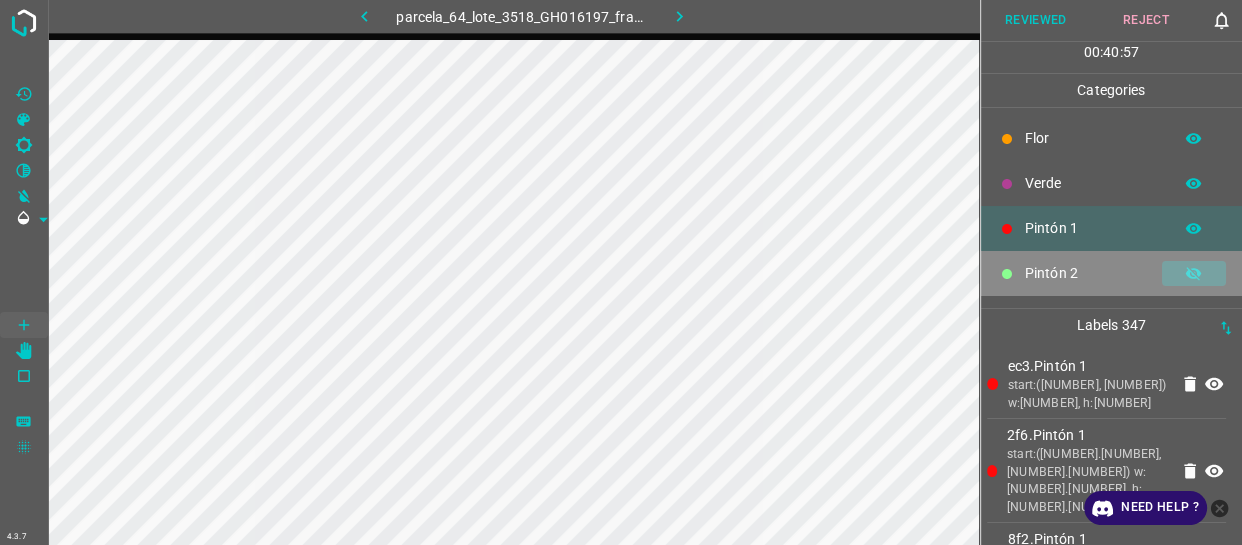 click 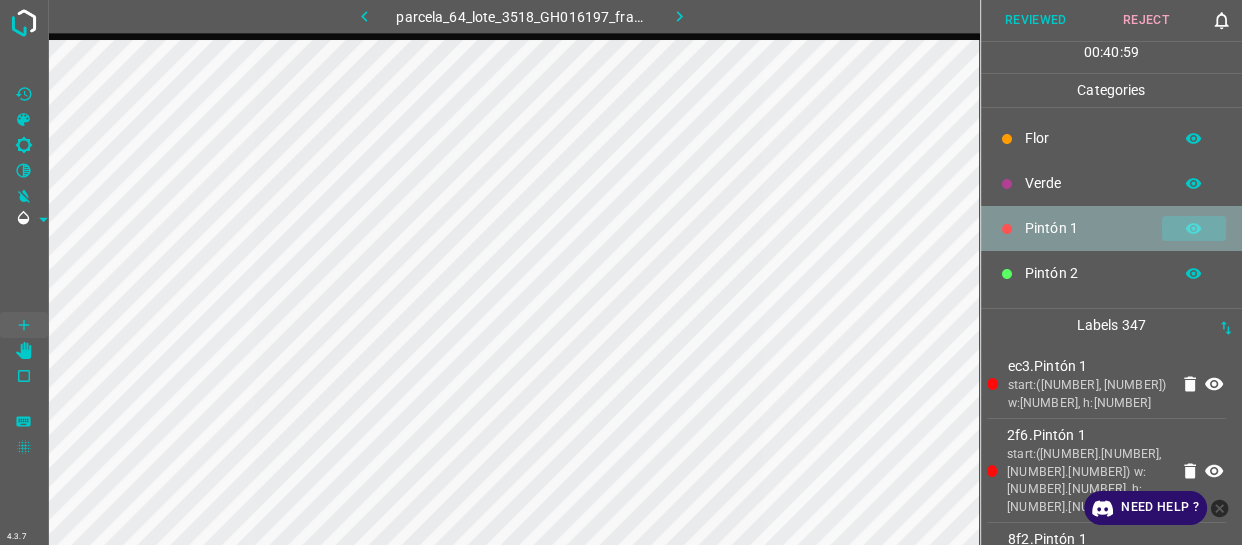 click 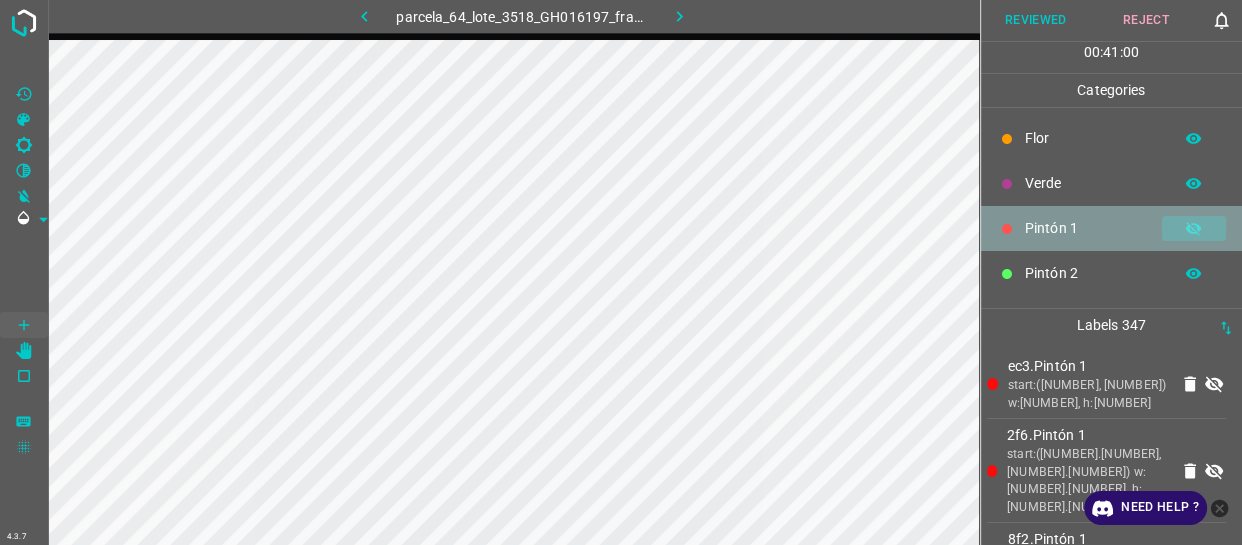 click 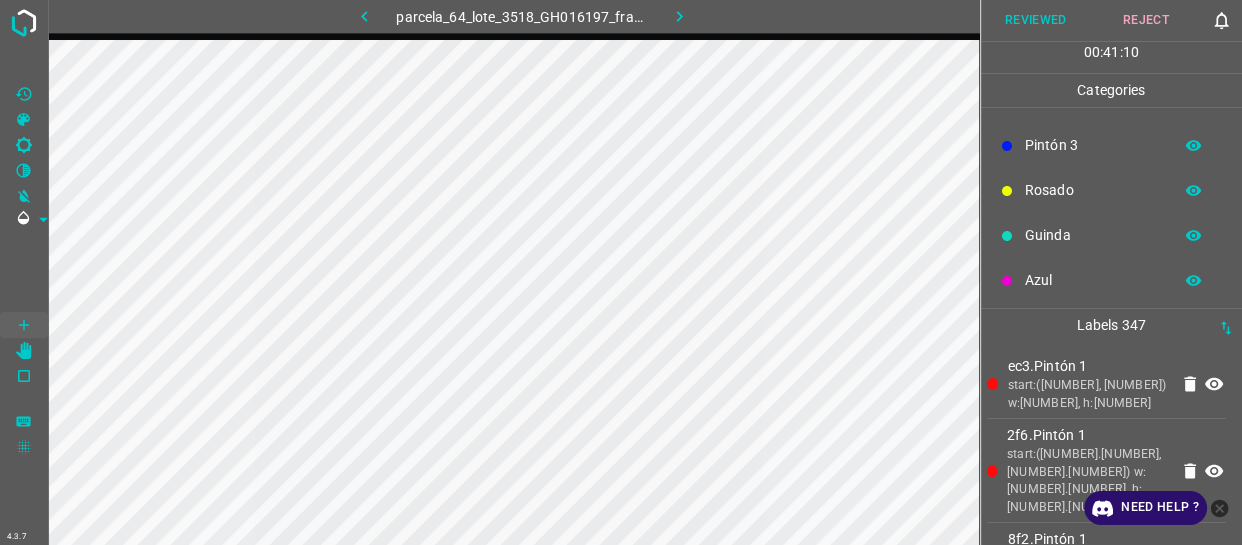 scroll, scrollTop: 175, scrollLeft: 0, axis: vertical 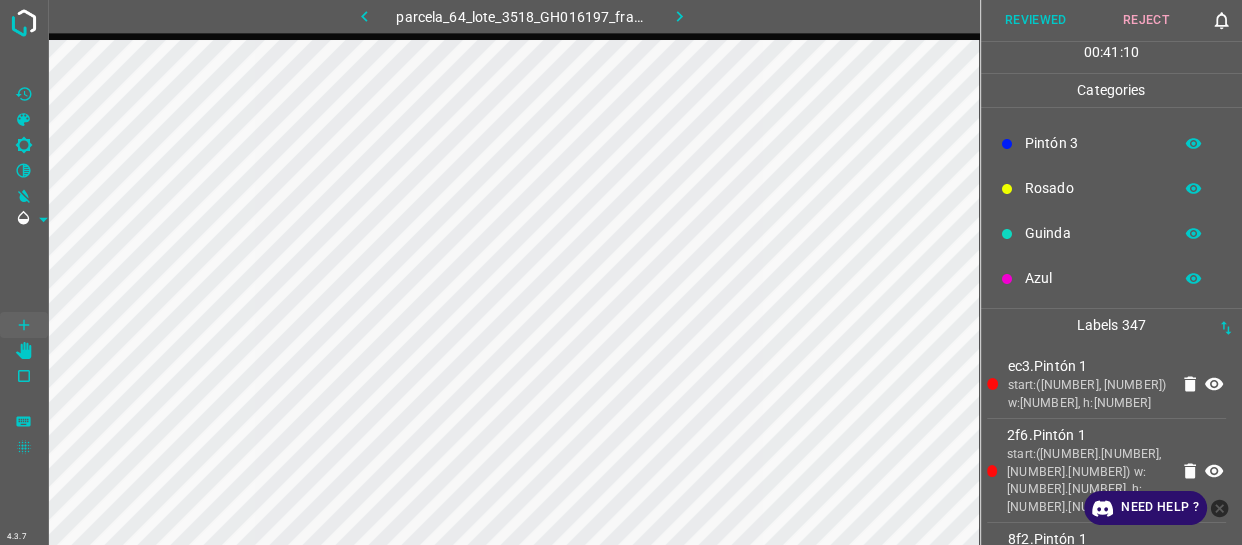 click at bounding box center (1194, 234) 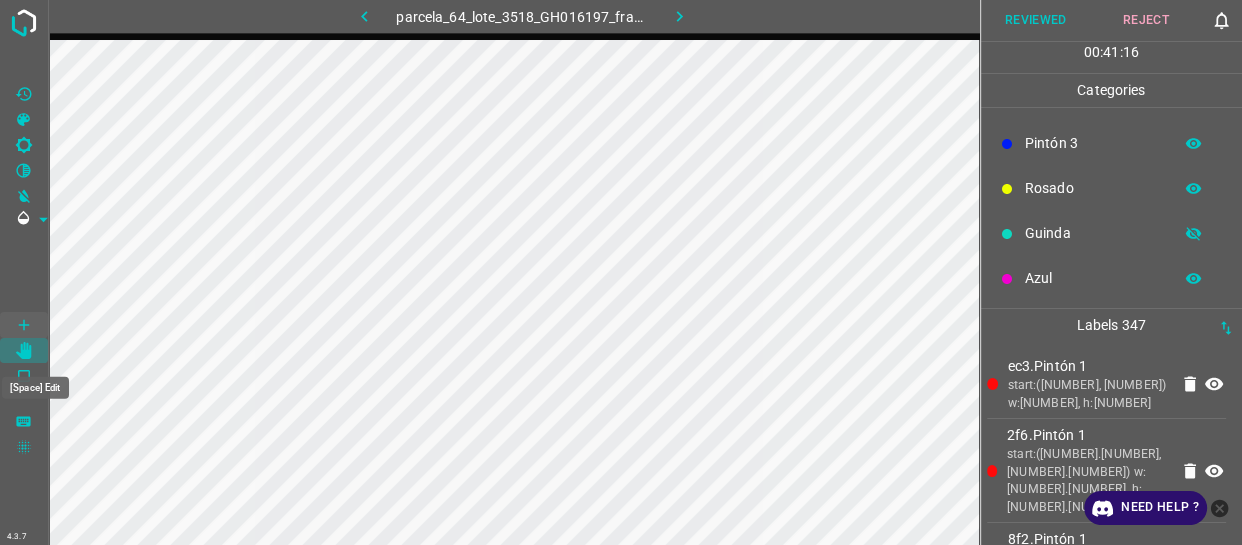 click 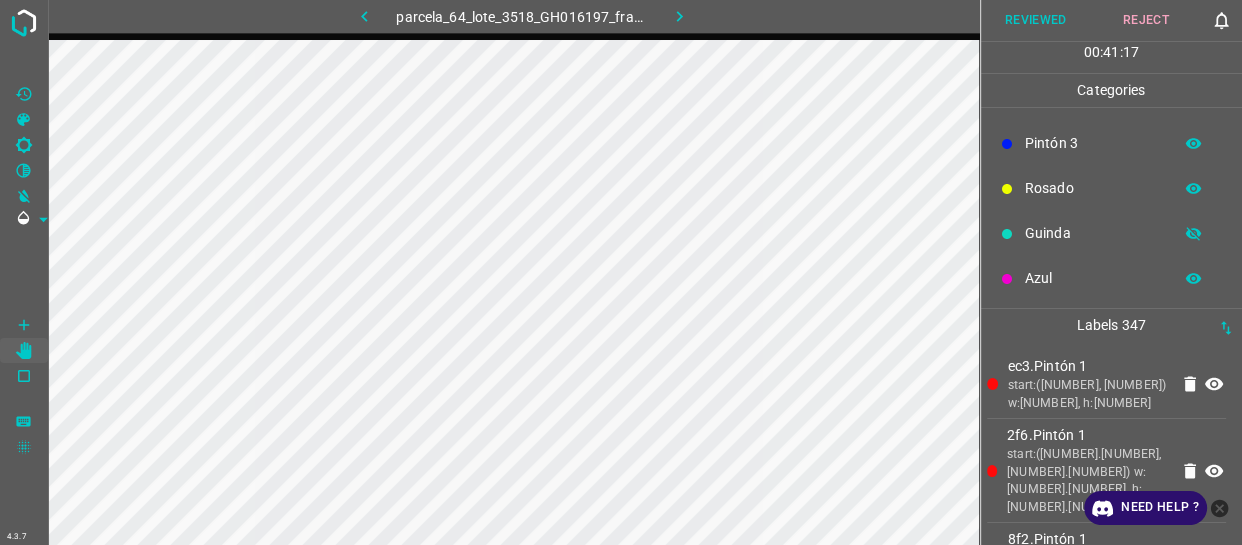 click 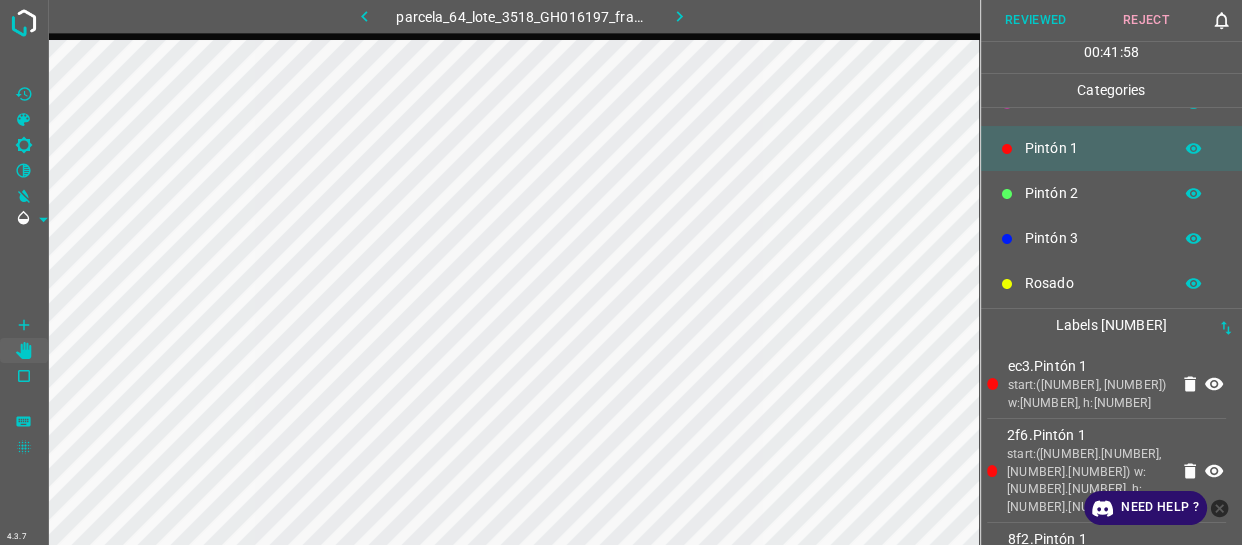 scroll, scrollTop: 90, scrollLeft: 0, axis: vertical 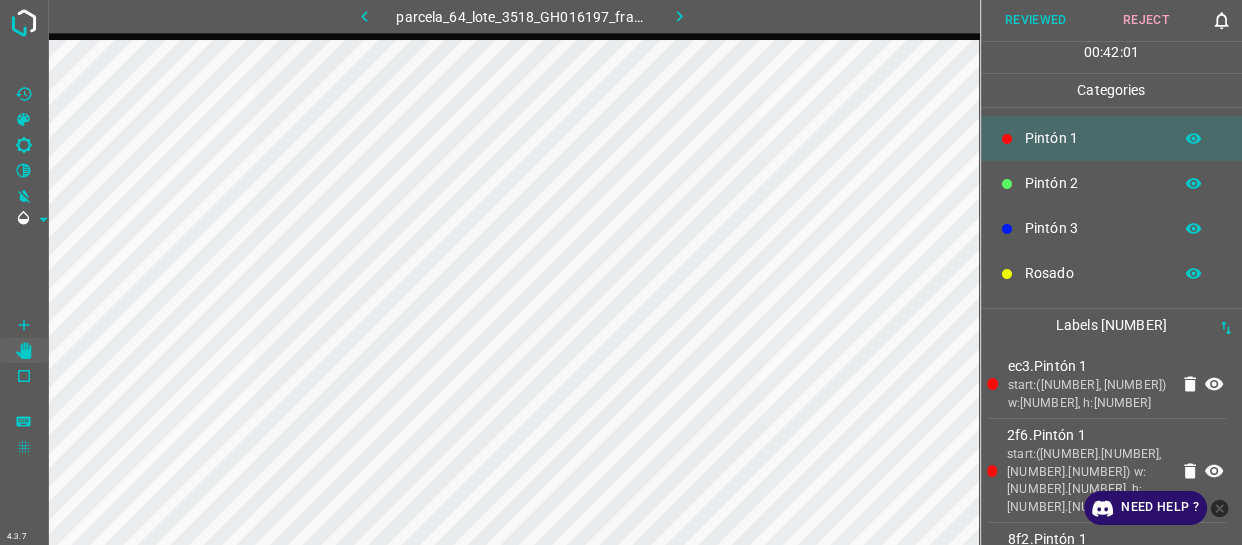 click on "Rosado" at bounding box center (1093, 273) 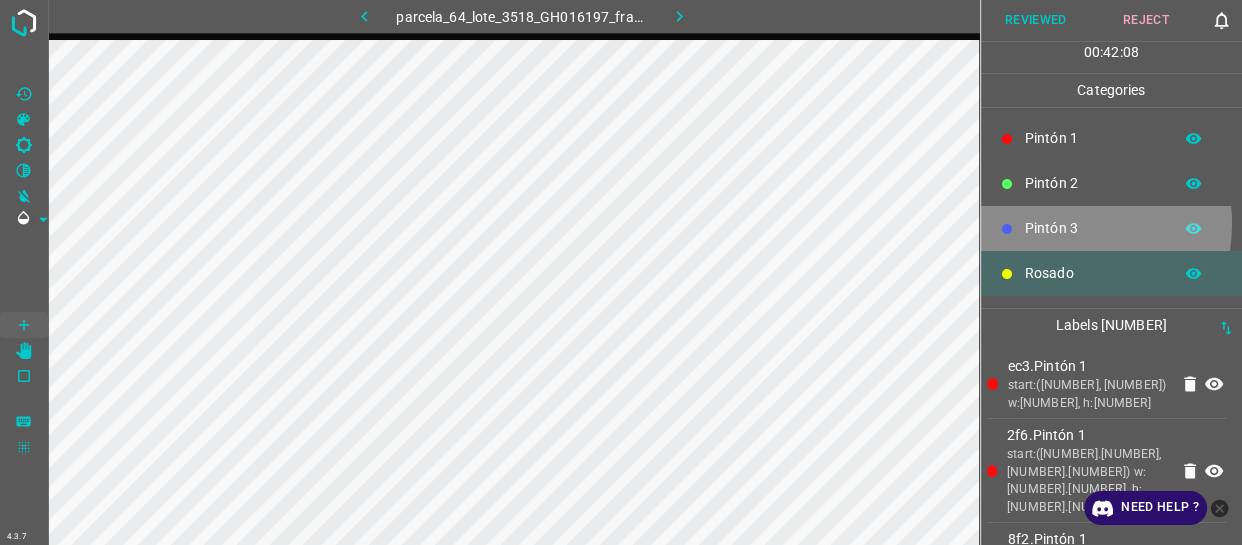 click on "Pintón 3" at bounding box center [1093, 228] 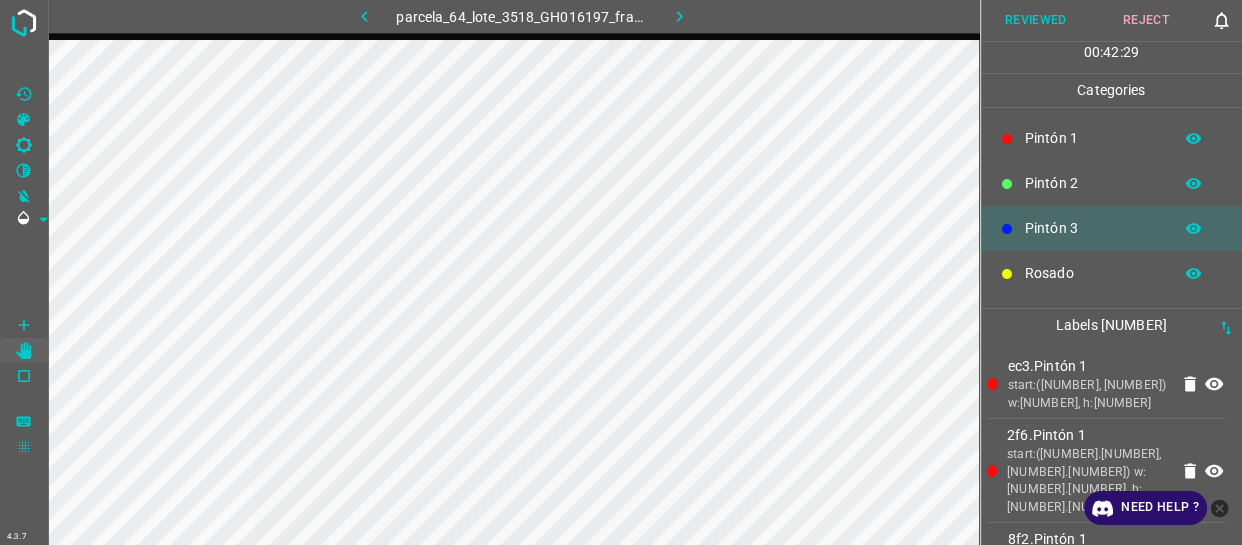 scroll, scrollTop: 0, scrollLeft: 0, axis: both 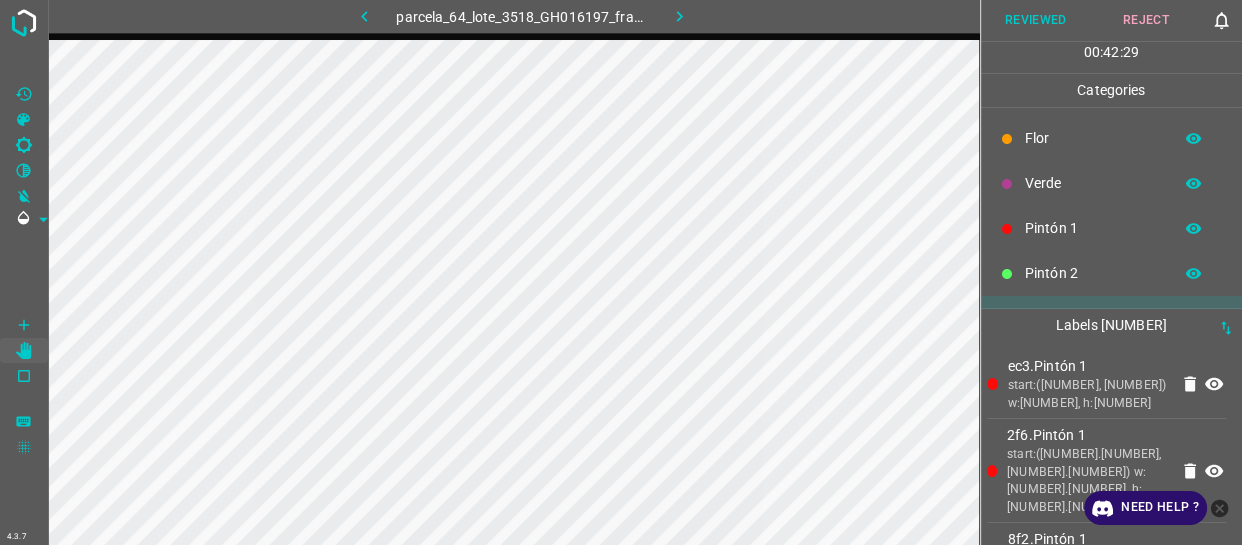 click on "Flor" at bounding box center [1093, 138] 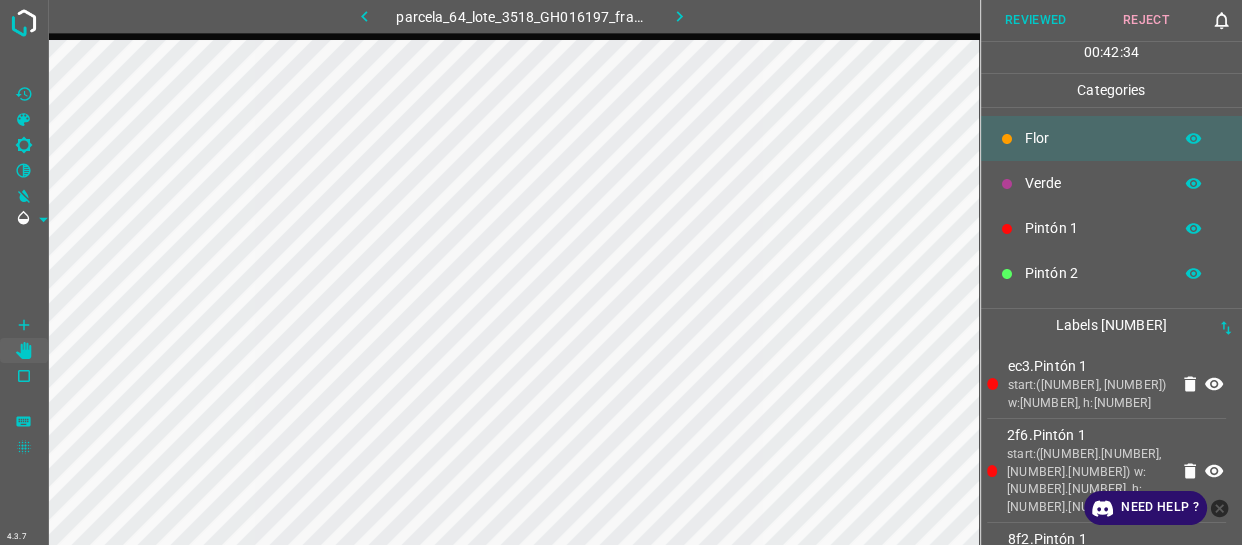 scroll, scrollTop: 175, scrollLeft: 0, axis: vertical 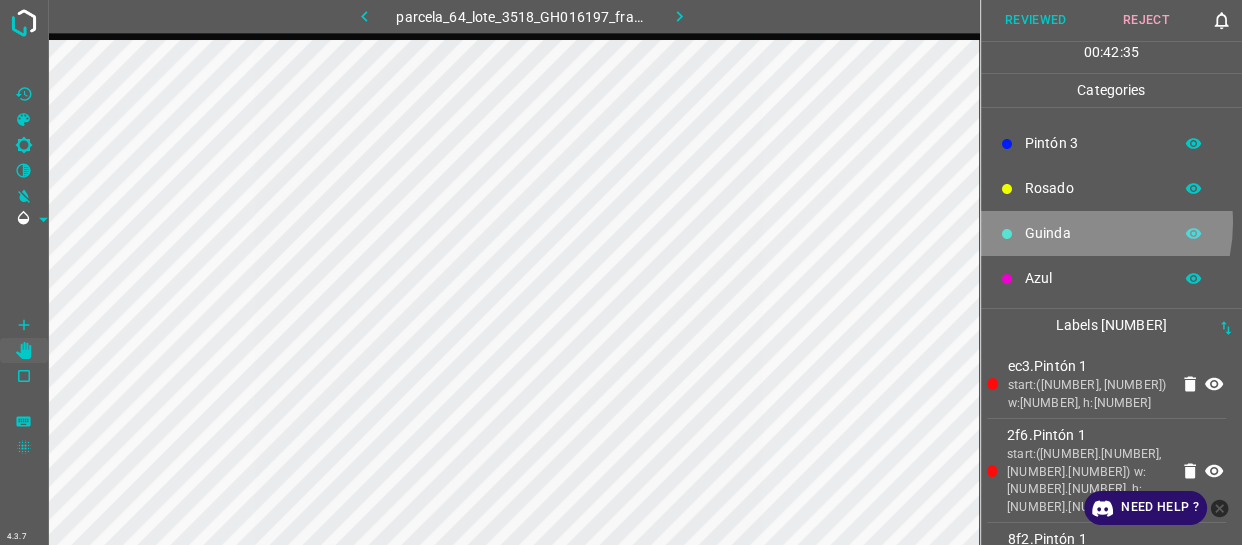 click on "Guinda" at bounding box center [1093, 233] 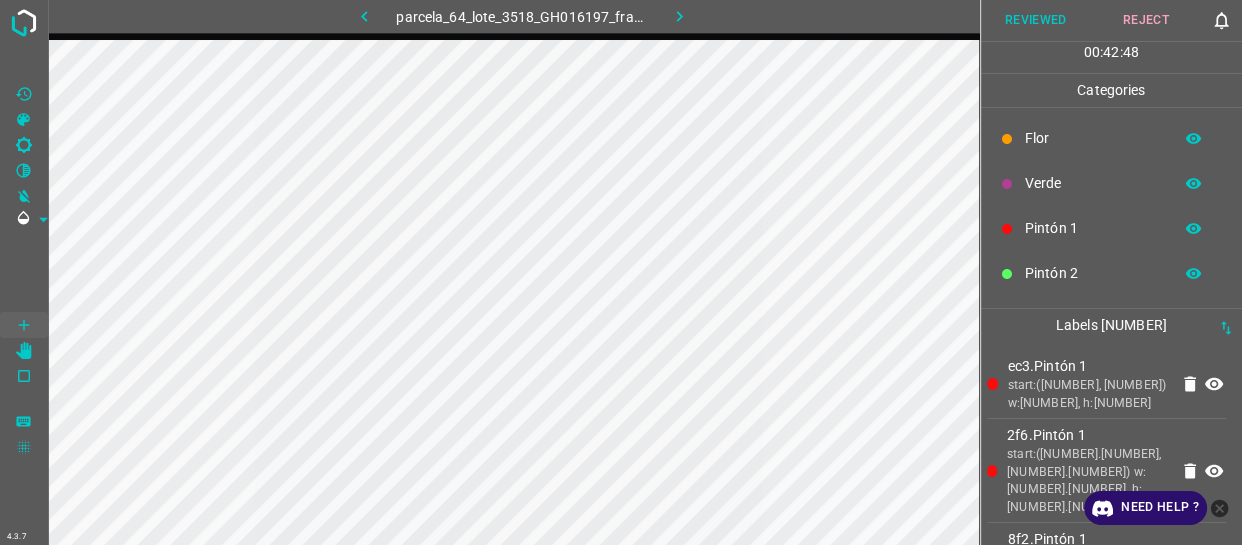 scroll, scrollTop: 0, scrollLeft: 0, axis: both 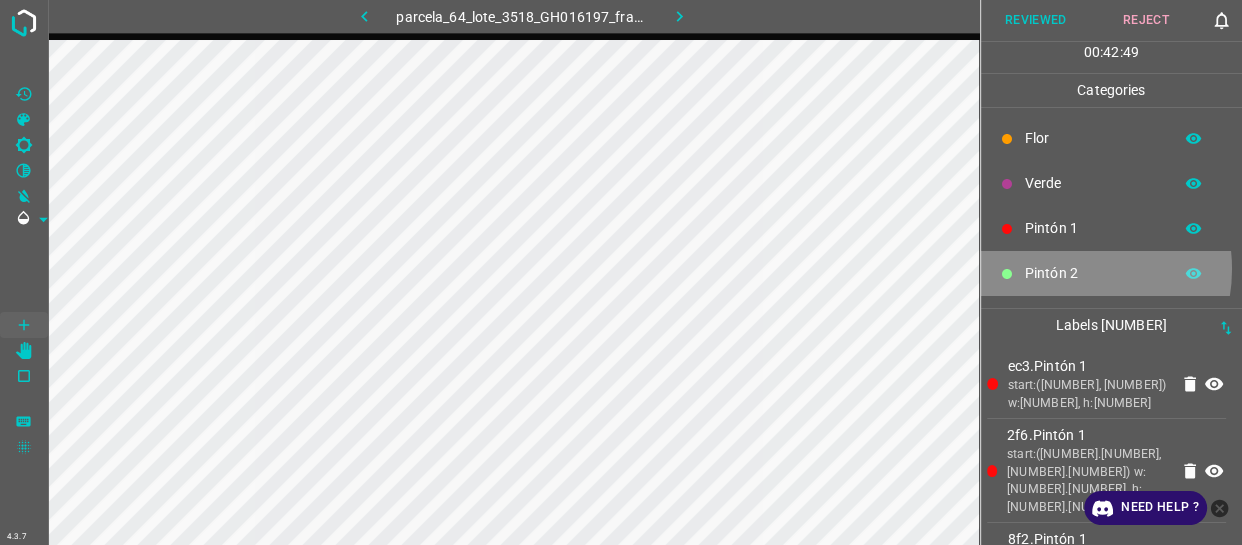 click on "Pintón 2" at bounding box center (1093, 273) 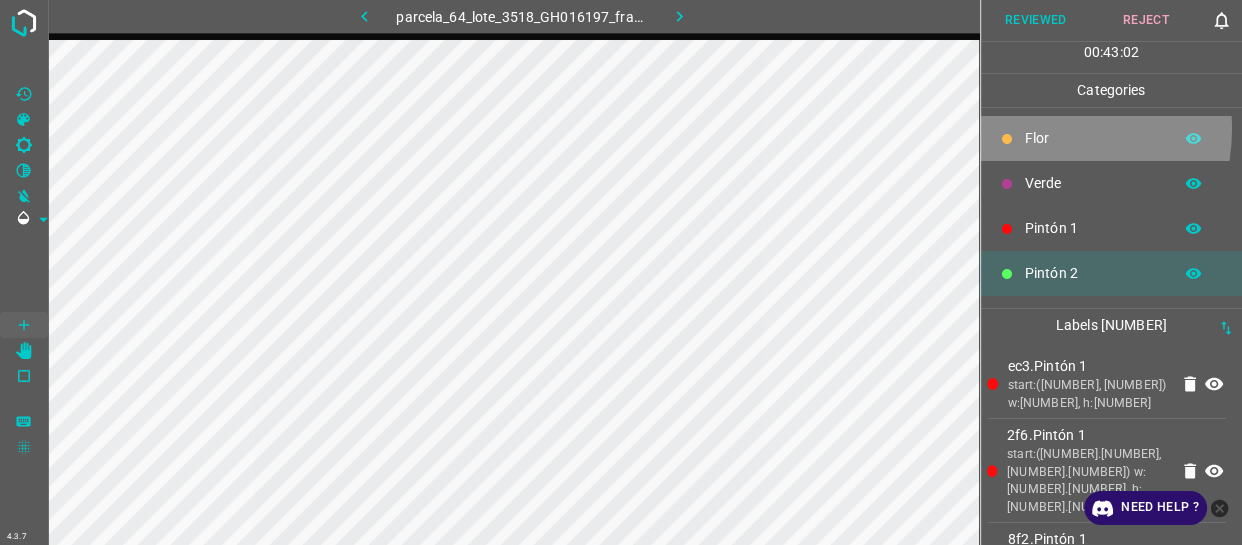 drag, startPoint x: 1034, startPoint y: 129, endPoint x: 1019, endPoint y: 131, distance: 15.132746 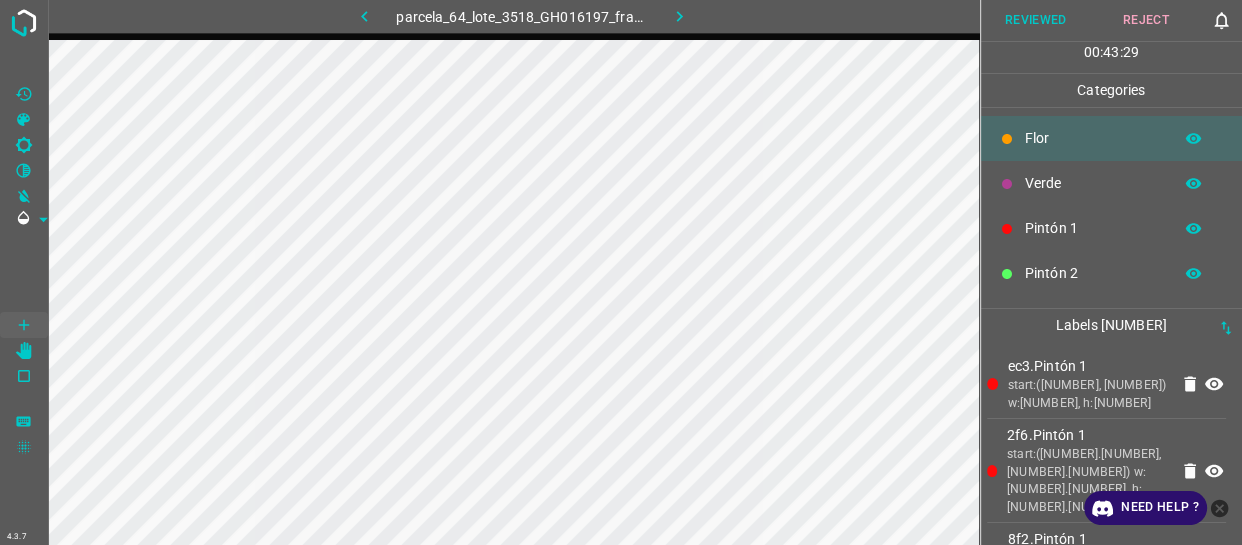 click on "Reviewed" at bounding box center [1036, 20] 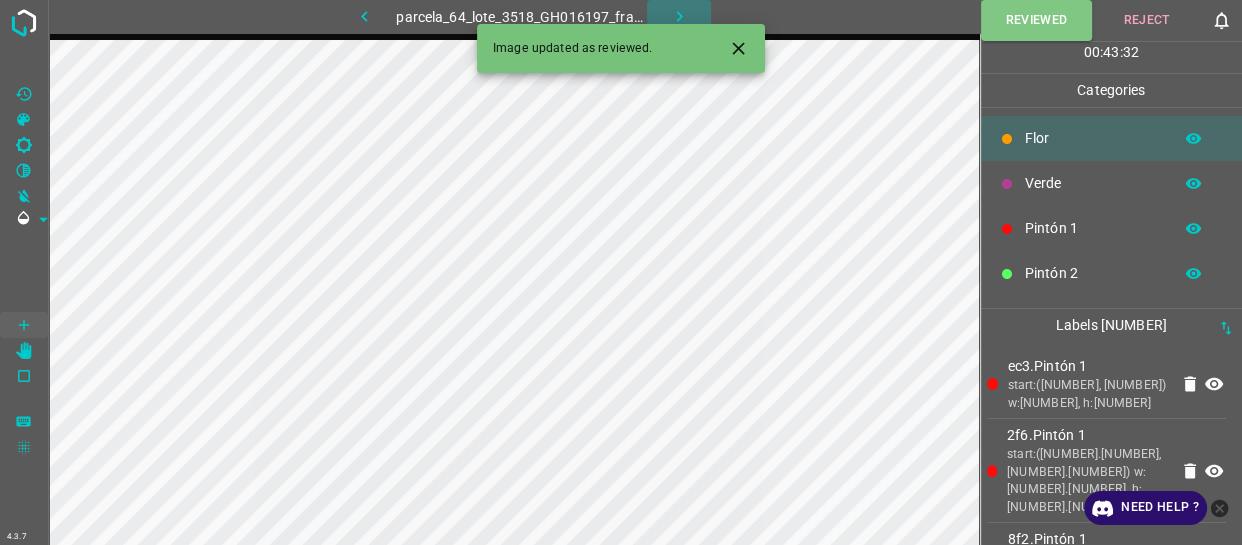 click at bounding box center (679, 16) 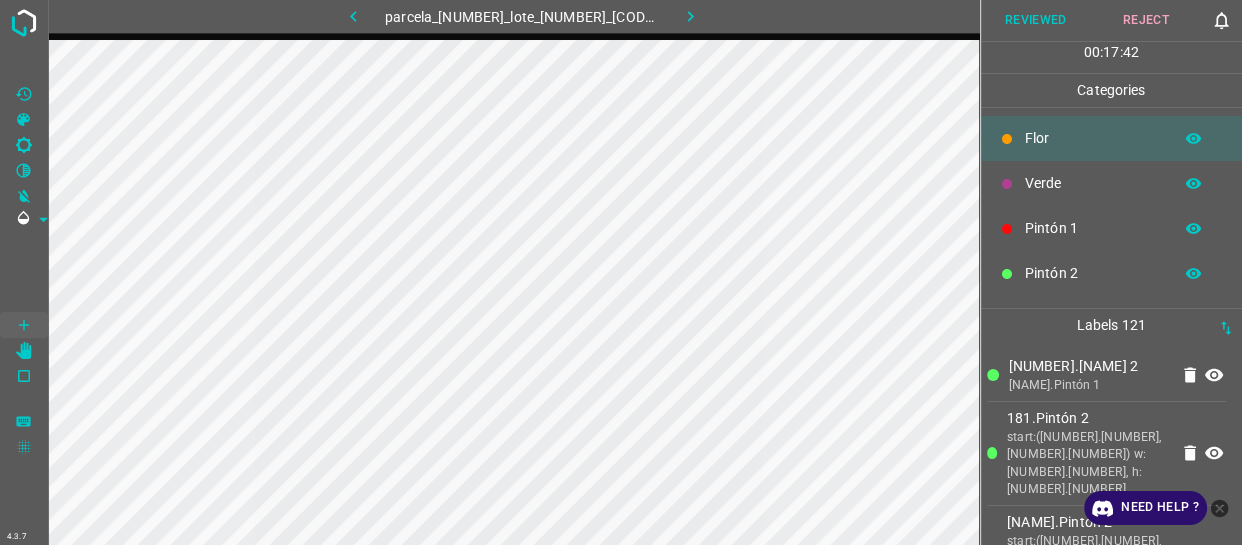 click on "Verde" at bounding box center (1112, 183) 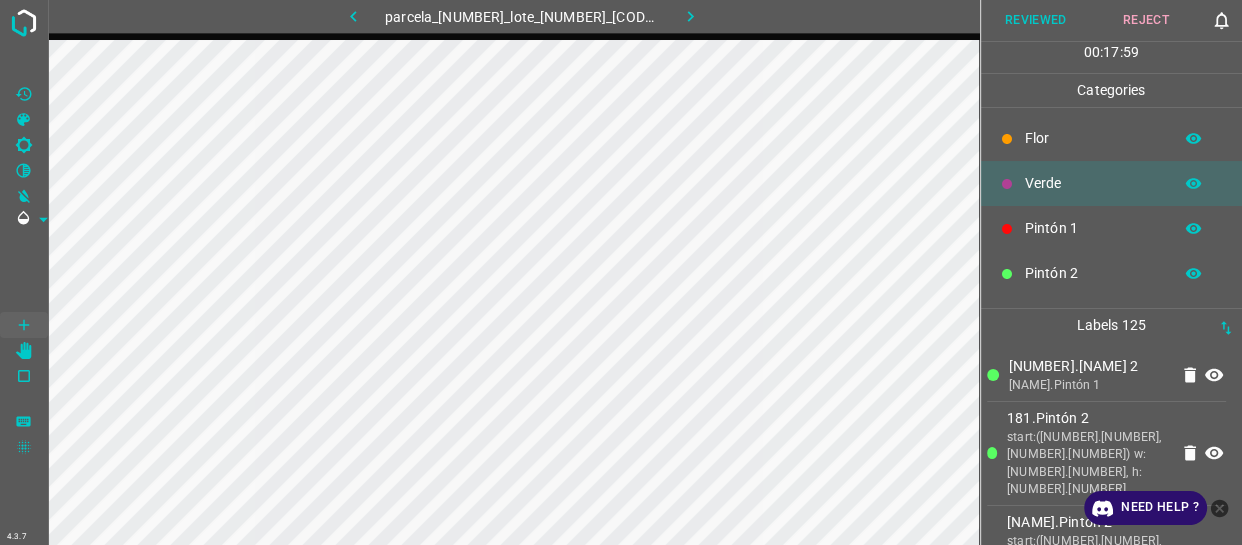 drag, startPoint x: 1063, startPoint y: 258, endPoint x: 999, endPoint y: 267, distance: 64.629715 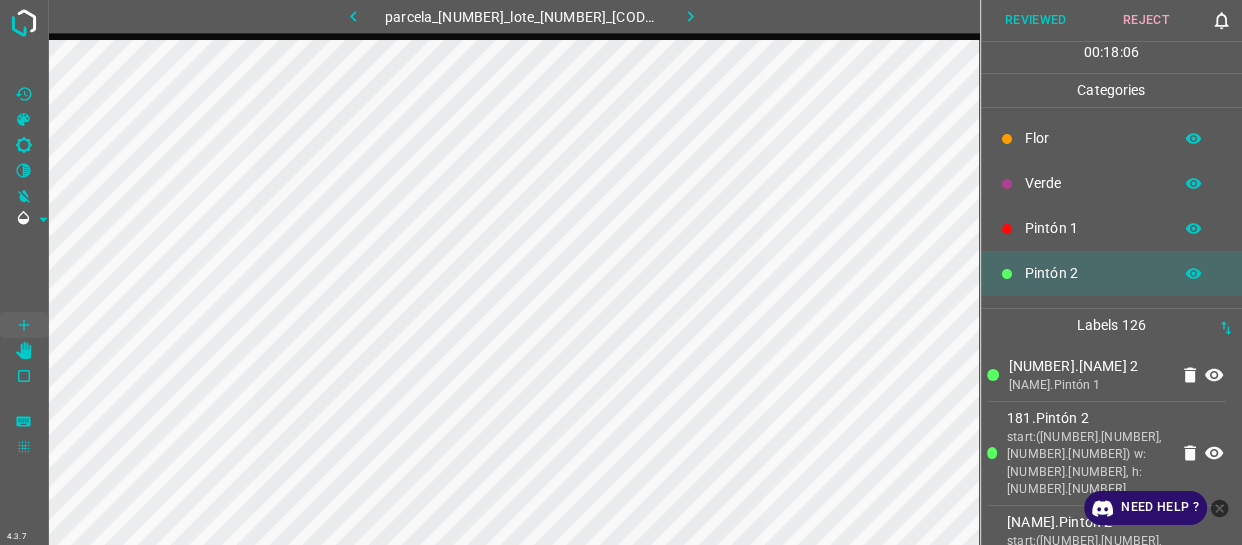 click on "Verde" at bounding box center (1093, 183) 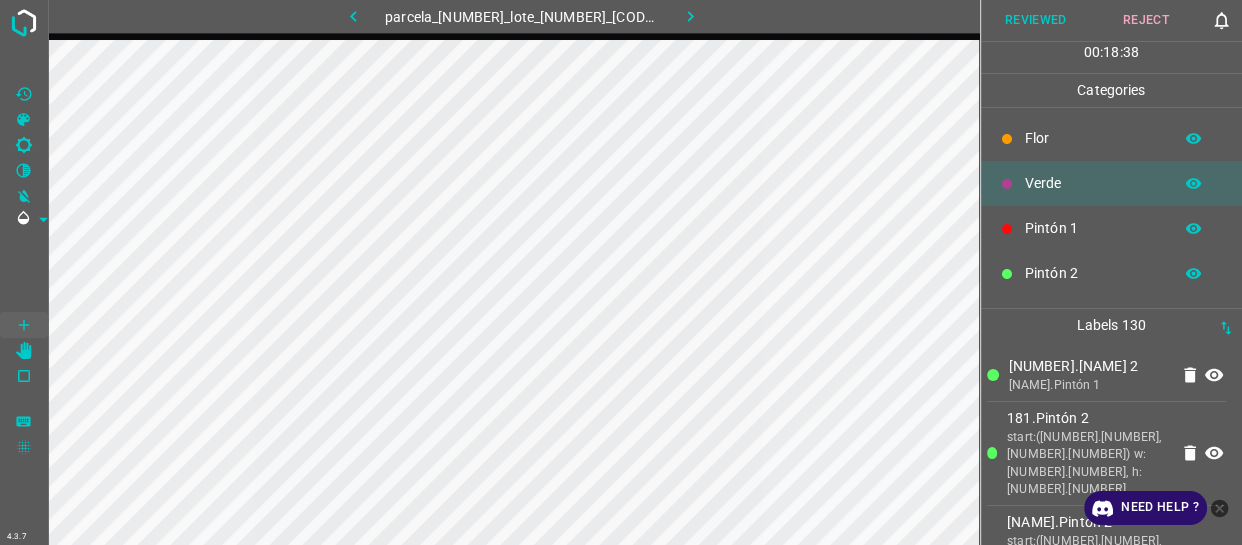 click on "Flor" at bounding box center (1093, 138) 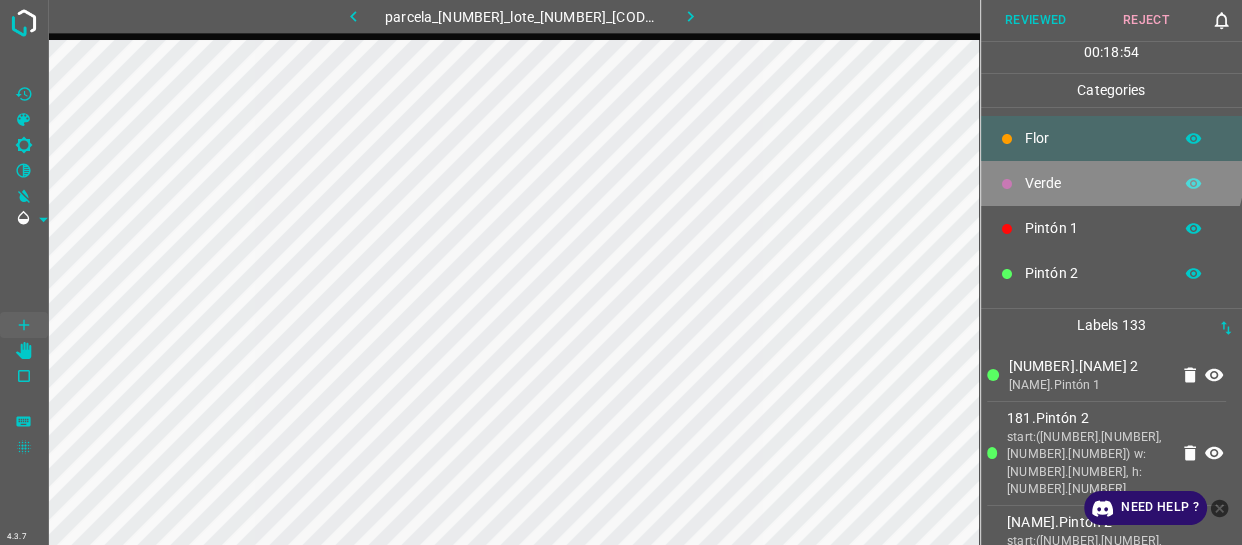 click on "Verde" at bounding box center [1112, 183] 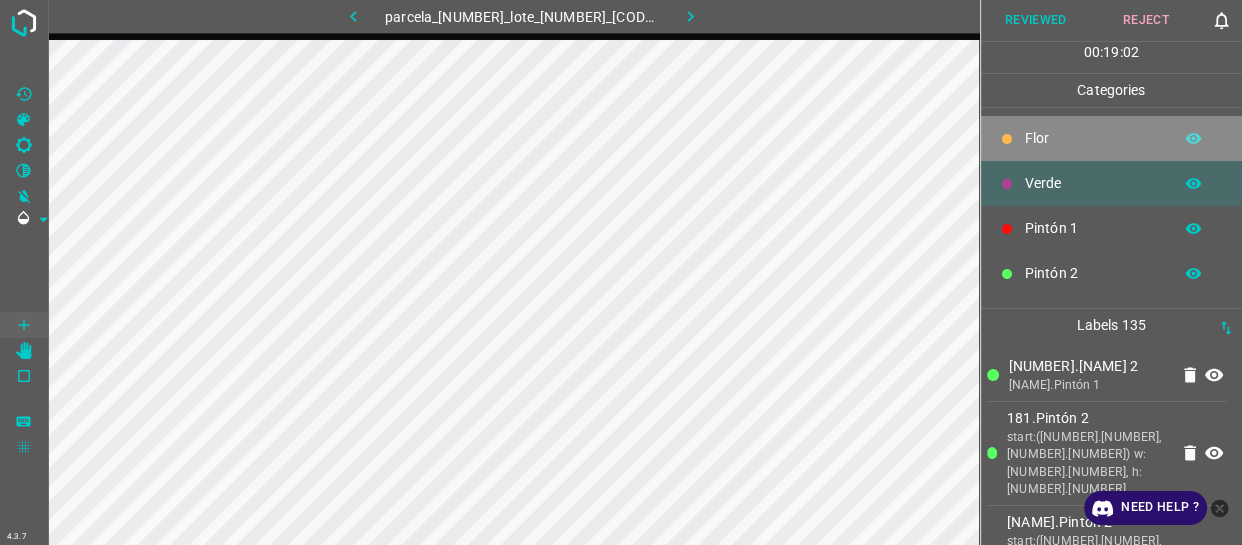 click on "Flor" at bounding box center [1093, 138] 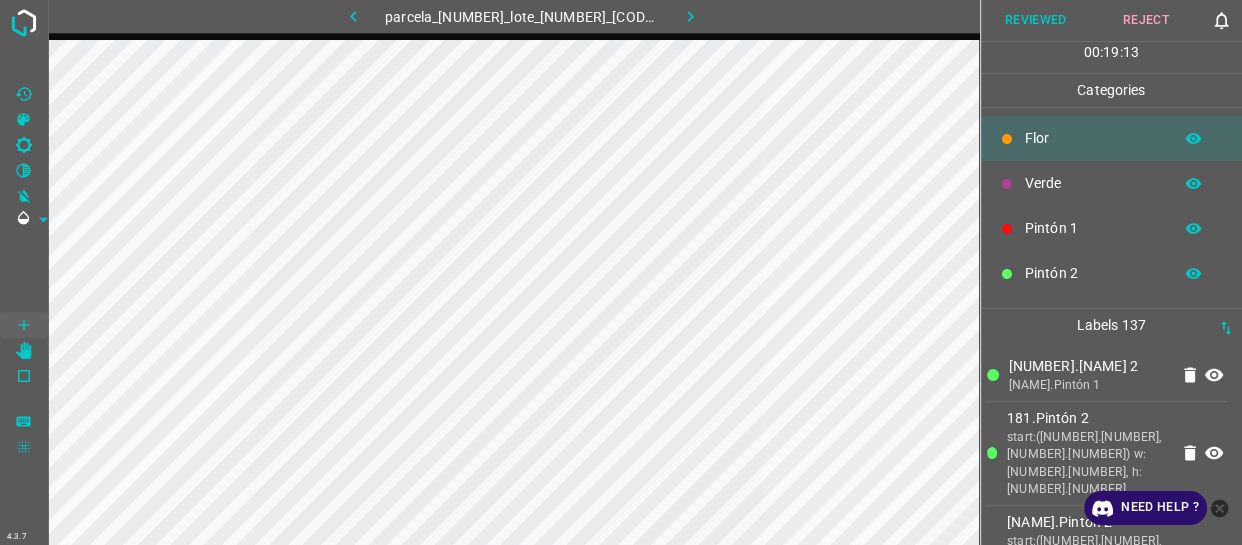click on "Verde" at bounding box center (1093, 183) 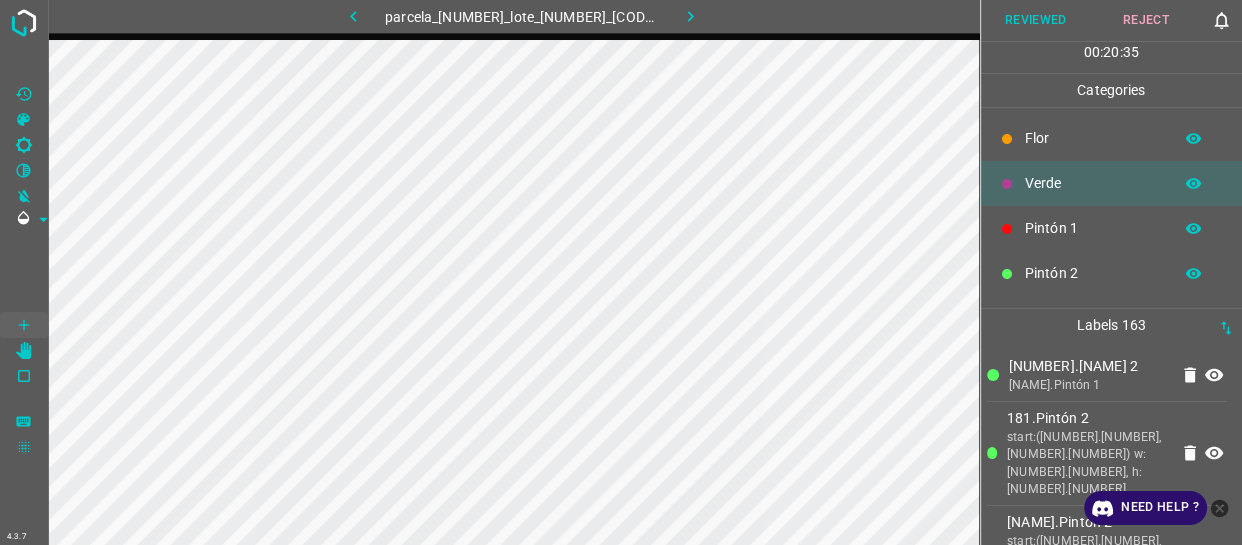 scroll, scrollTop: 175, scrollLeft: 0, axis: vertical 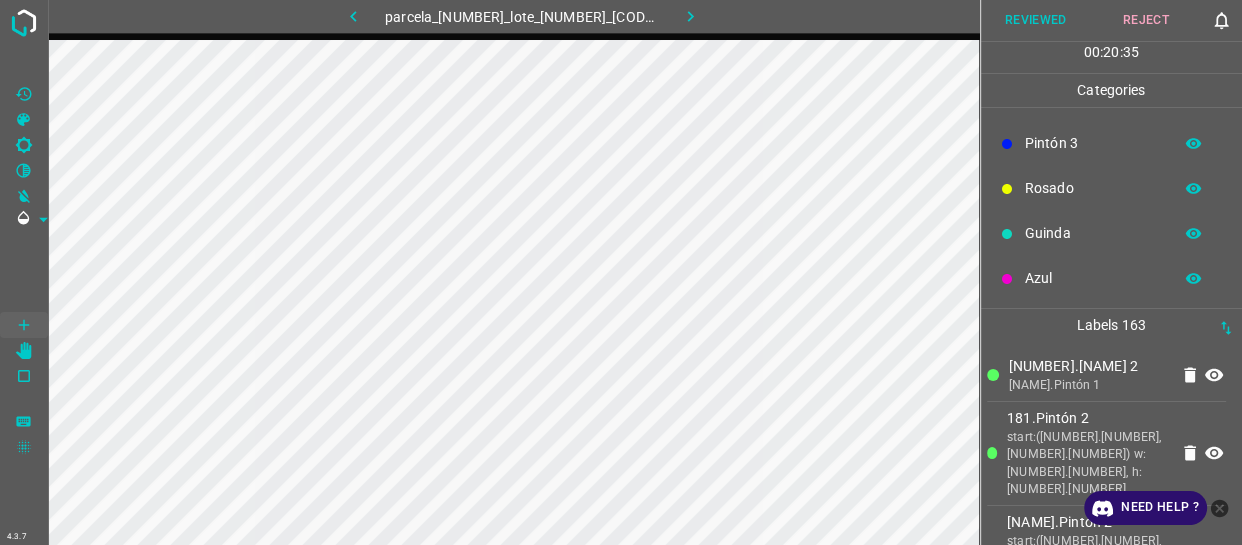 drag, startPoint x: 1092, startPoint y: 240, endPoint x: 984, endPoint y: 267, distance: 111.32385 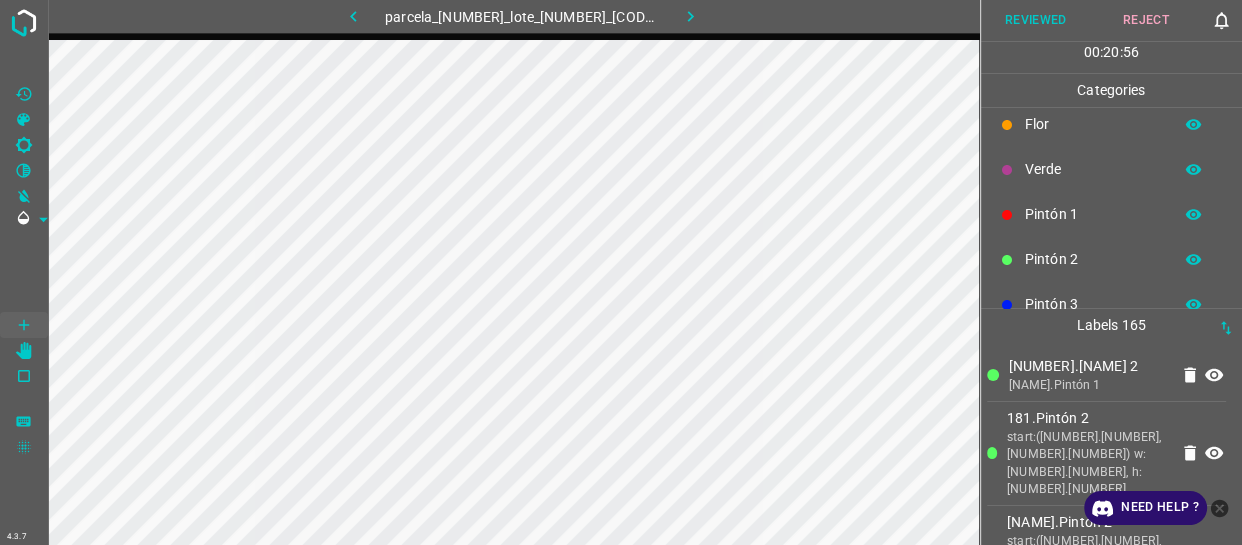 scroll, scrollTop: 0, scrollLeft: 0, axis: both 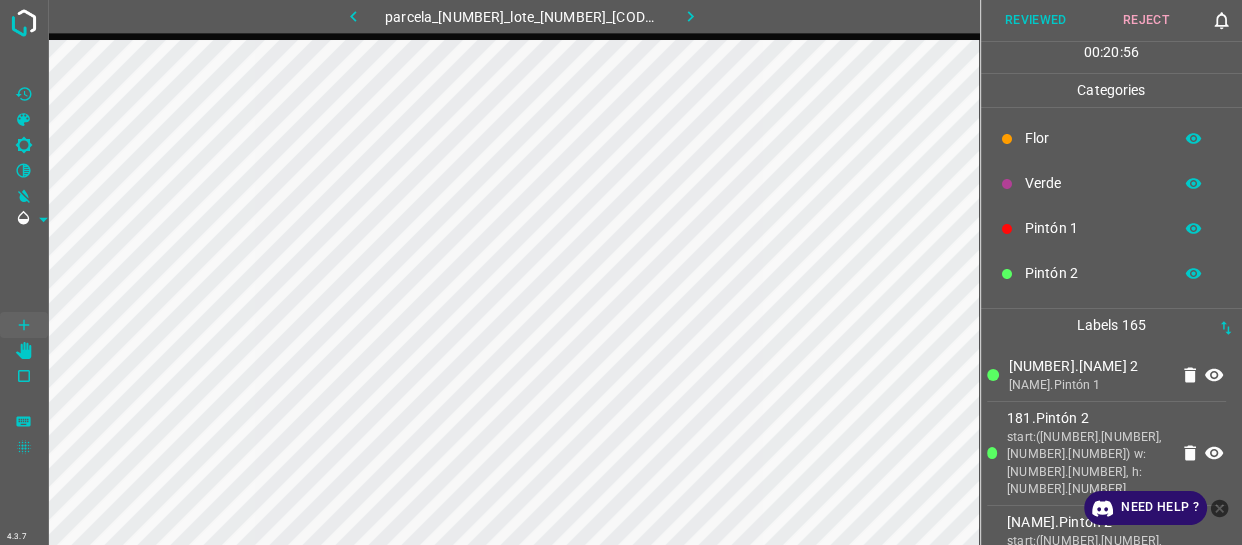 click on "Flor" at bounding box center (1093, 138) 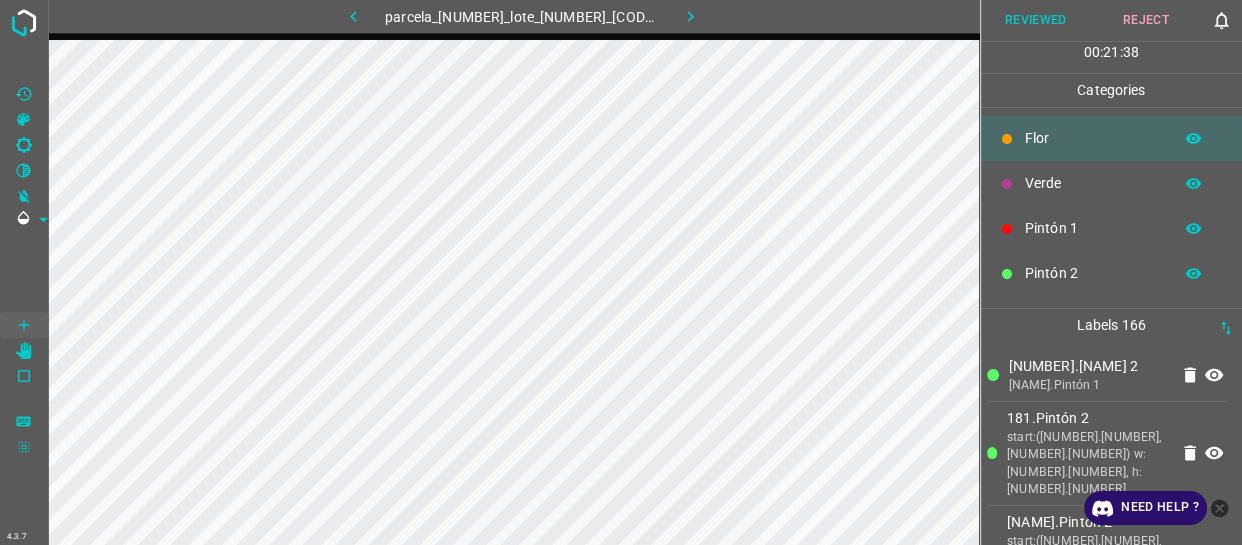 drag, startPoint x: 1056, startPoint y: 229, endPoint x: 1039, endPoint y: 229, distance: 17 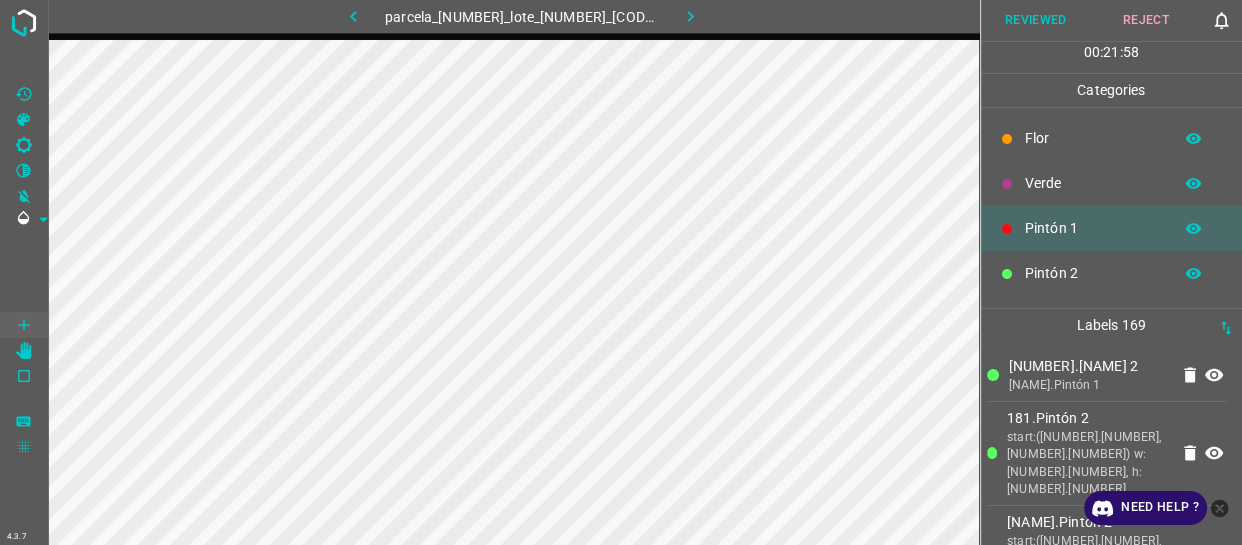 click on "Verde" at bounding box center (1093, 183) 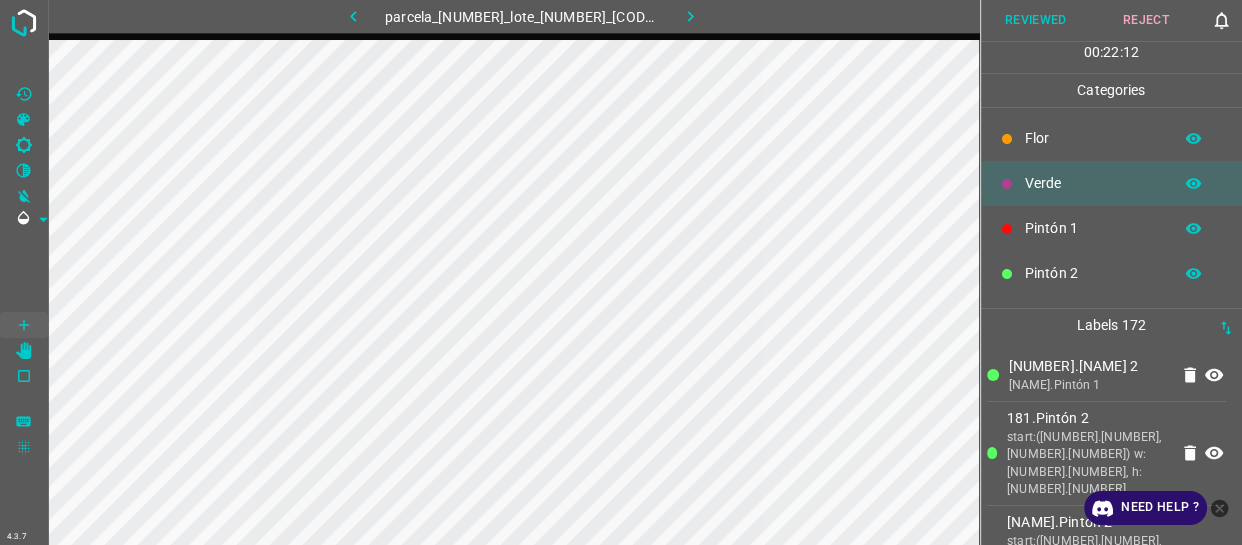 click on "Flor" at bounding box center (1093, 138) 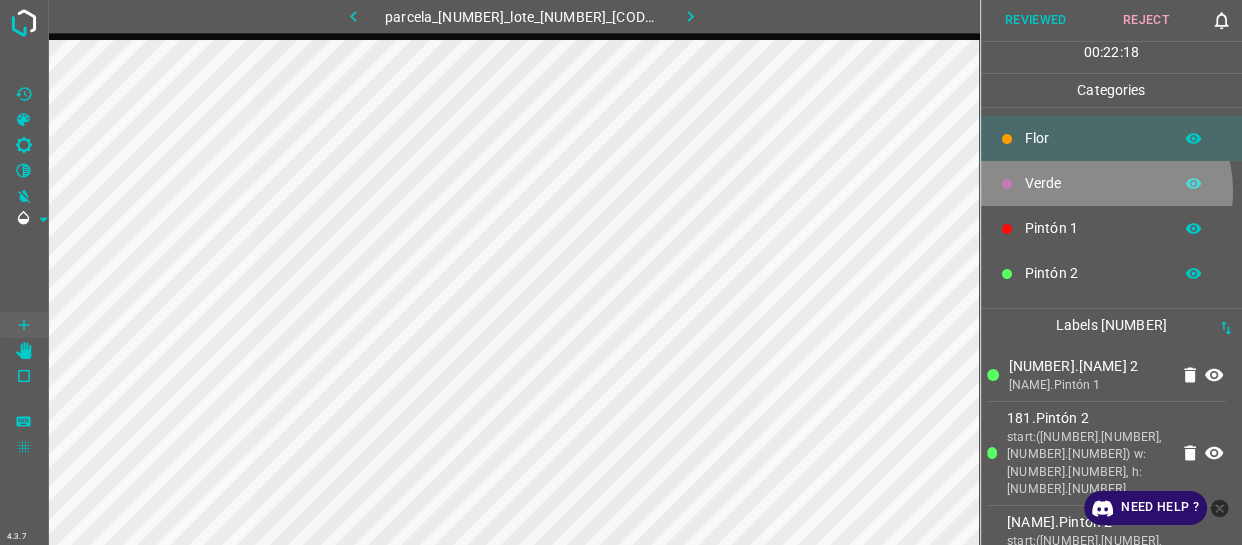 drag, startPoint x: 1092, startPoint y: 191, endPoint x: 982, endPoint y: 200, distance: 110.36757 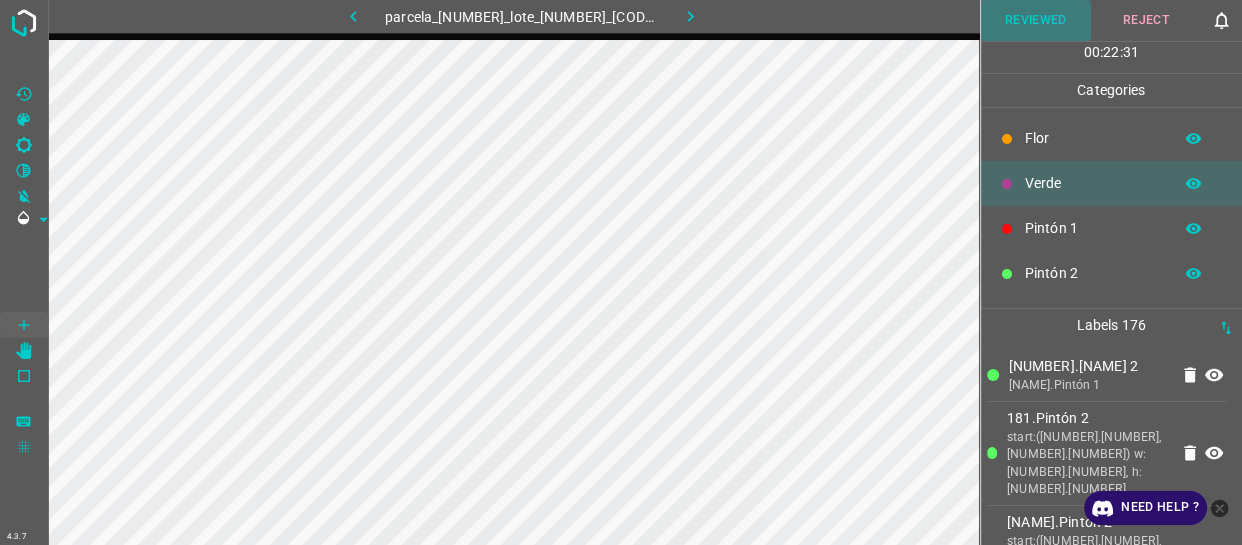 click on "Reviewed" at bounding box center [1036, 20] 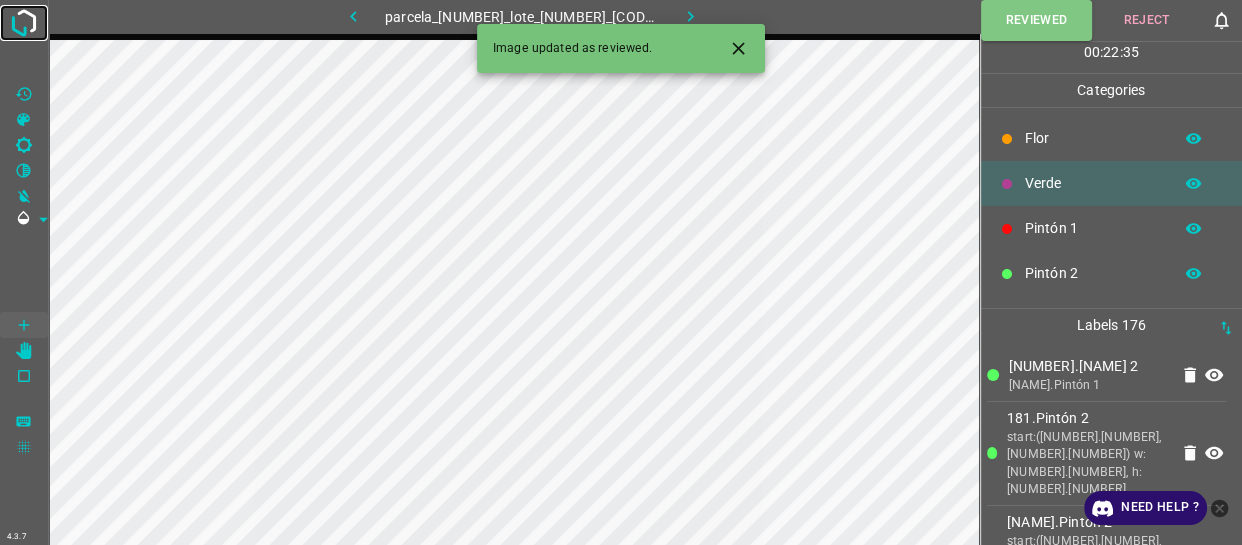 click at bounding box center [24, 23] 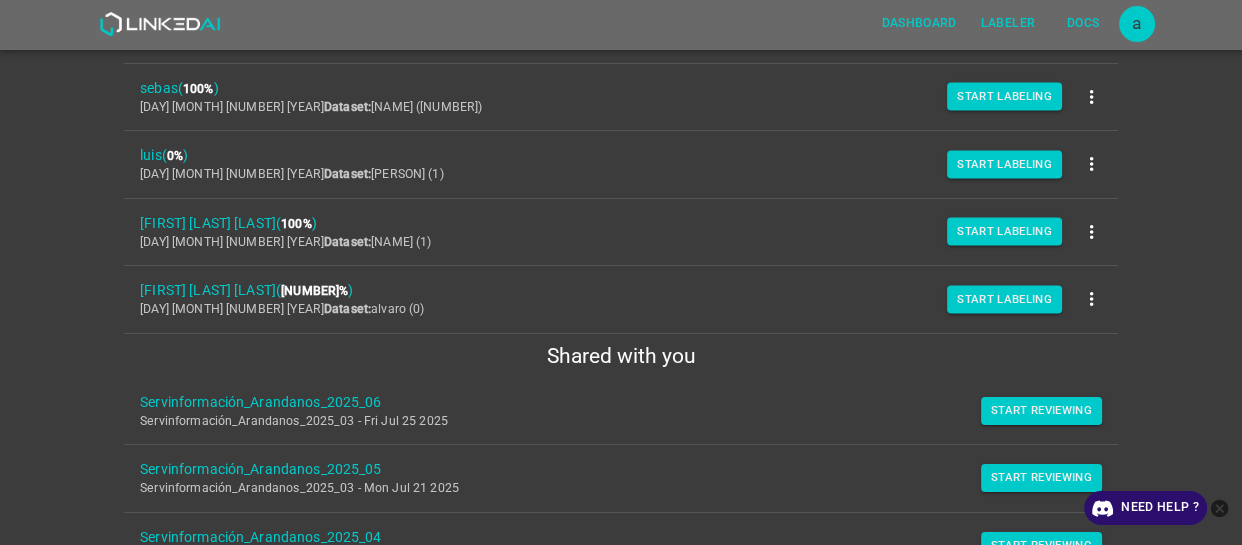 scroll, scrollTop: 376, scrollLeft: 0, axis: vertical 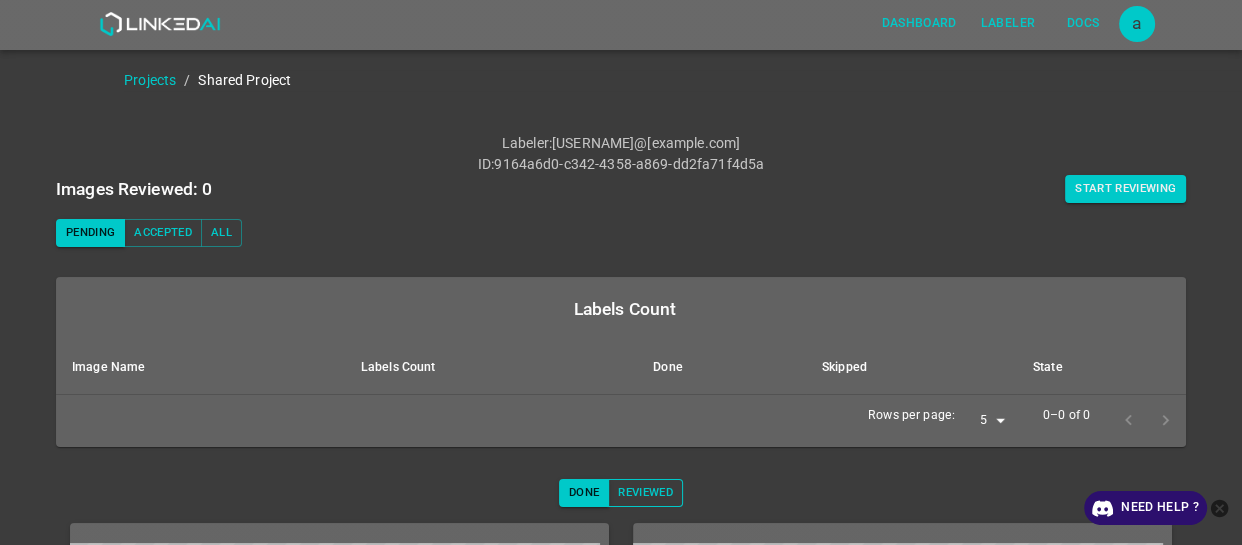 click on "Reviewed" at bounding box center (645, 493) 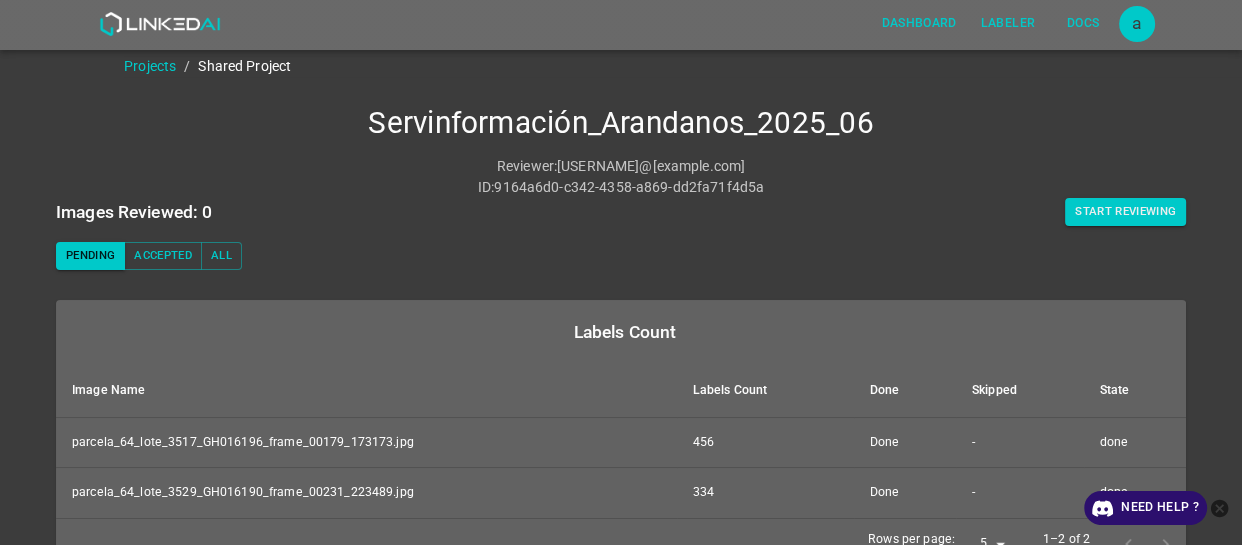 scroll, scrollTop: 0, scrollLeft: 0, axis: both 